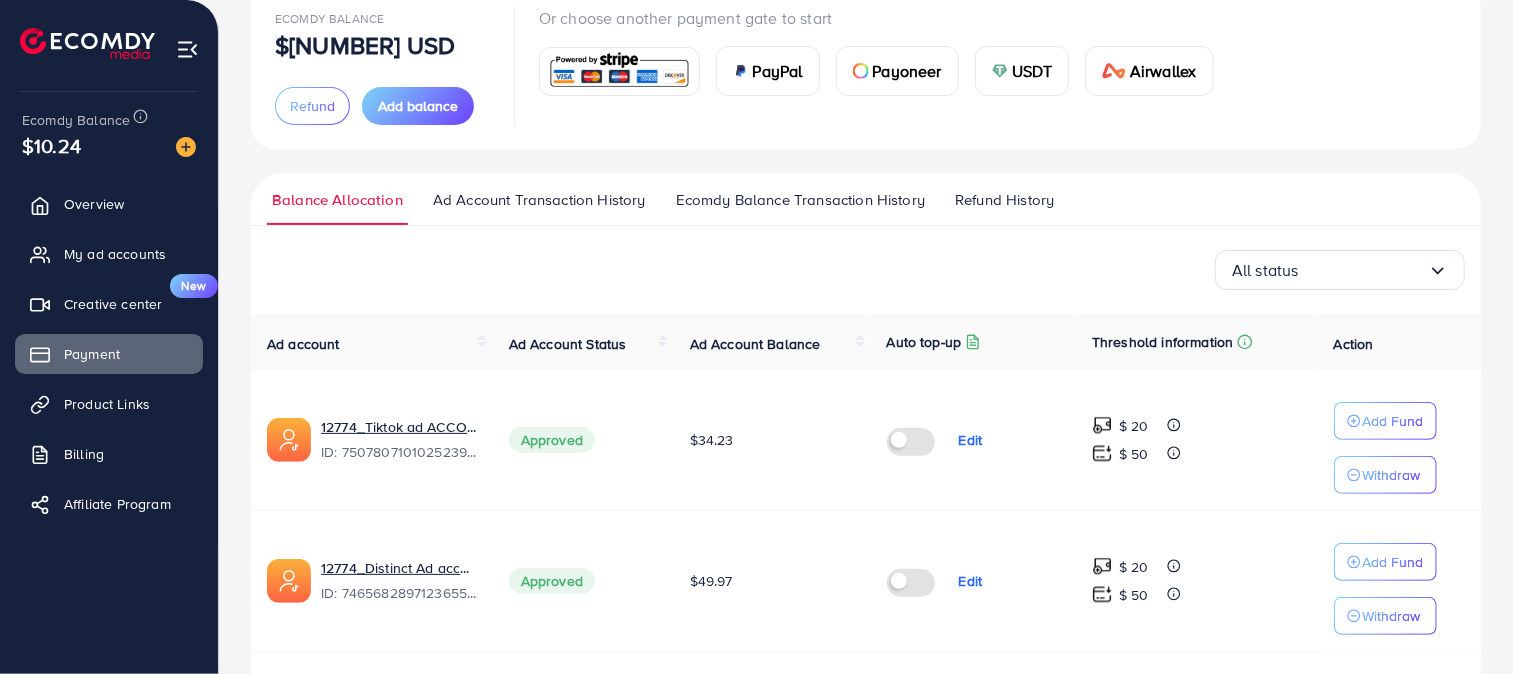 scroll, scrollTop: 0, scrollLeft: 0, axis: both 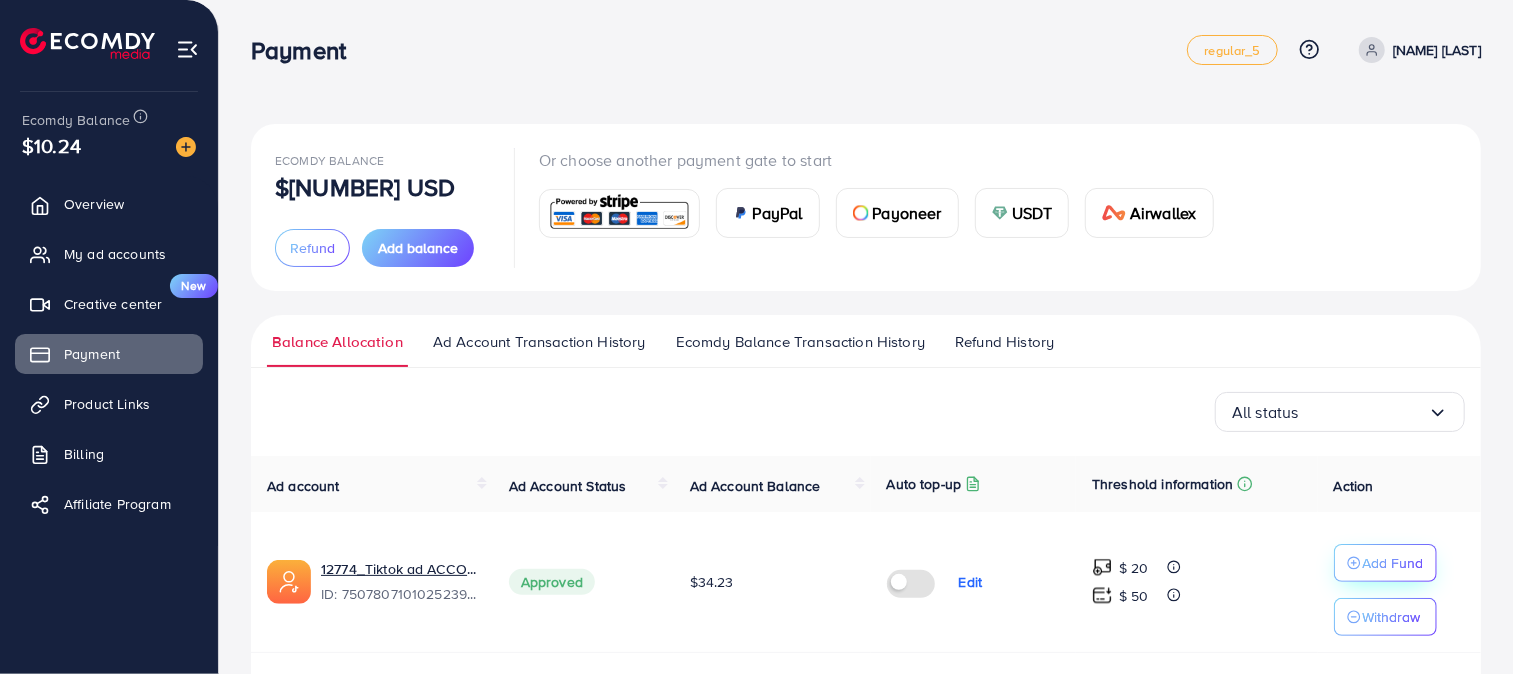 click on "Add Fund" at bounding box center [1393, 563] 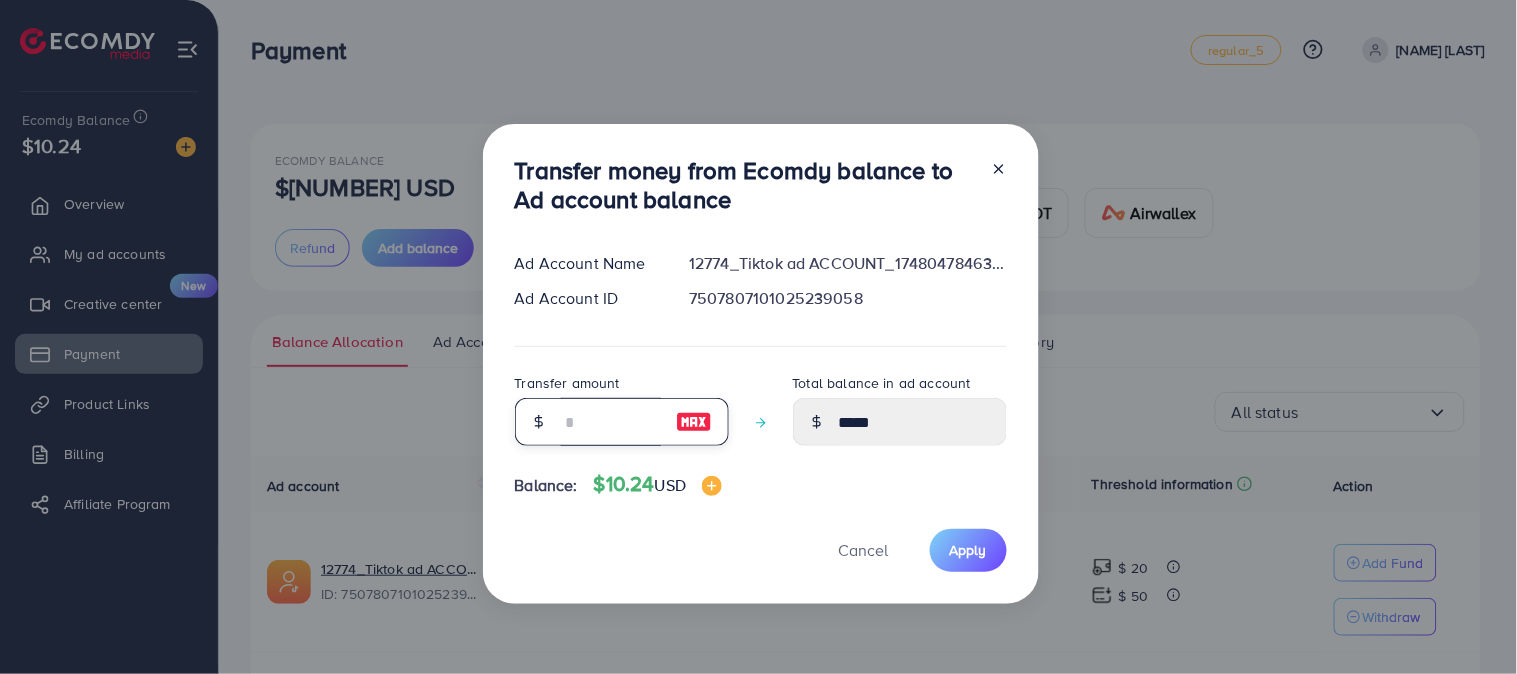 click at bounding box center (611, 422) 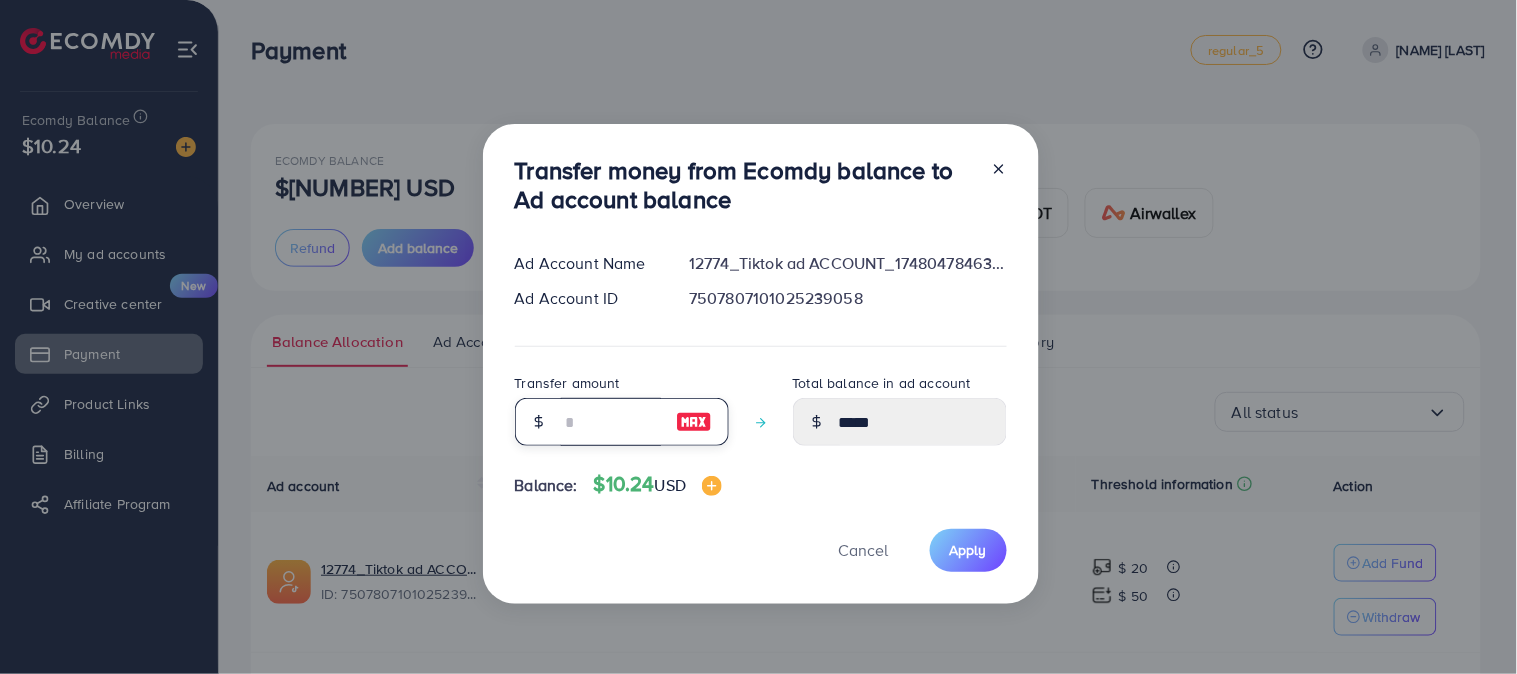 type on "*" 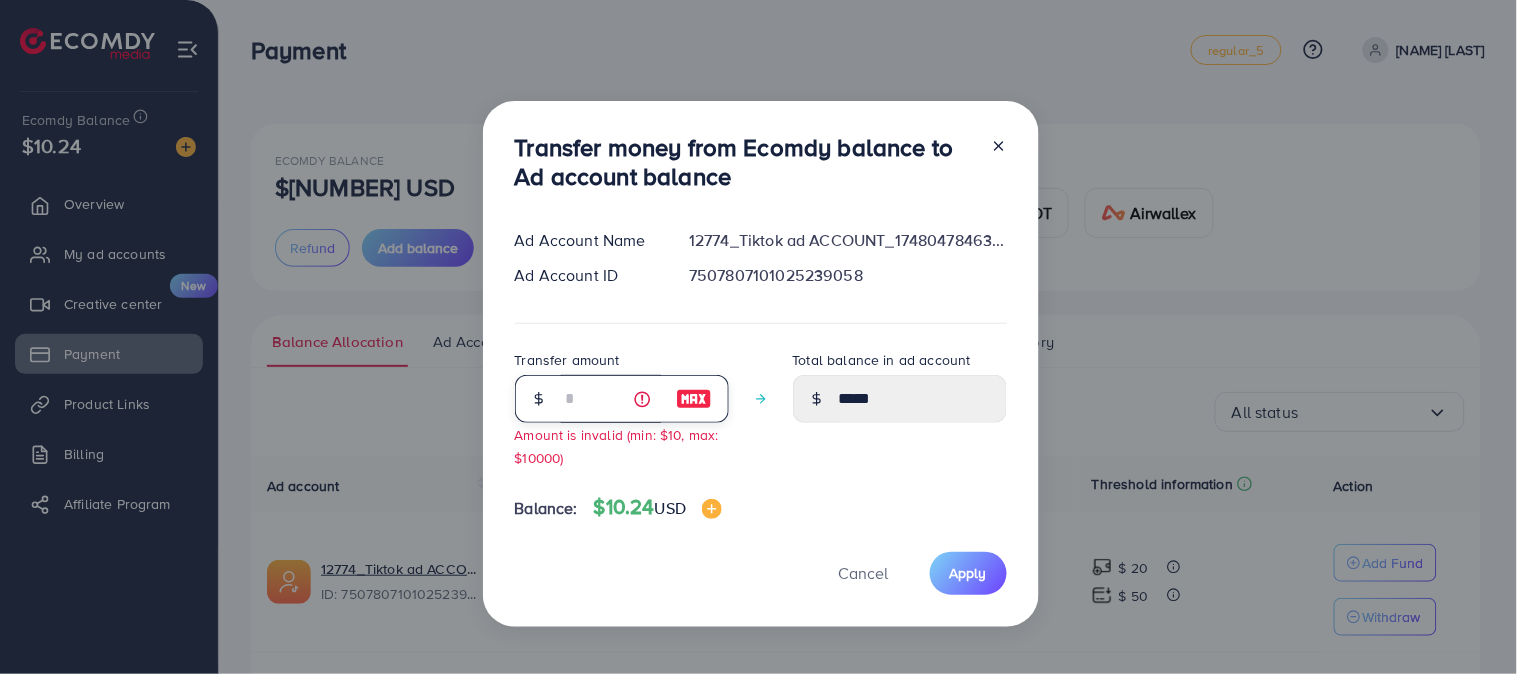 type on "**" 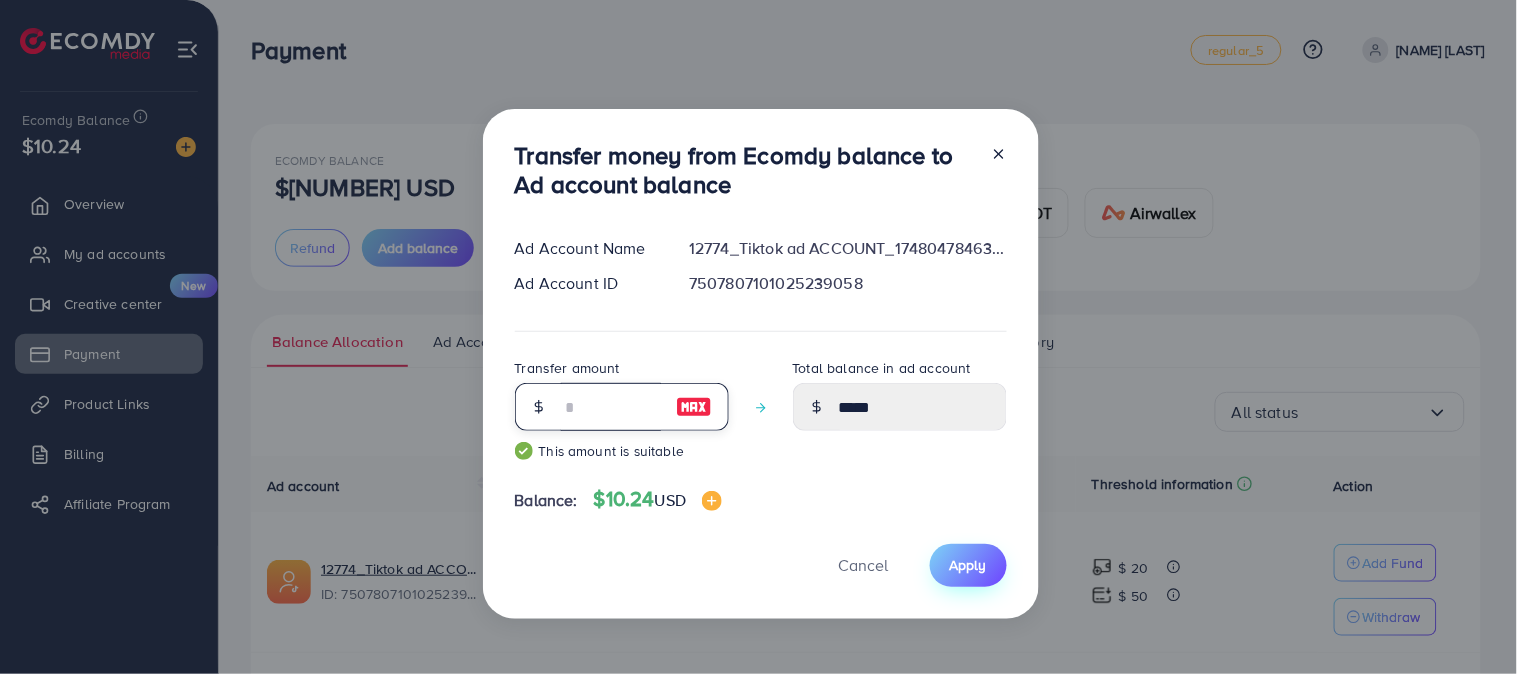 type on "**" 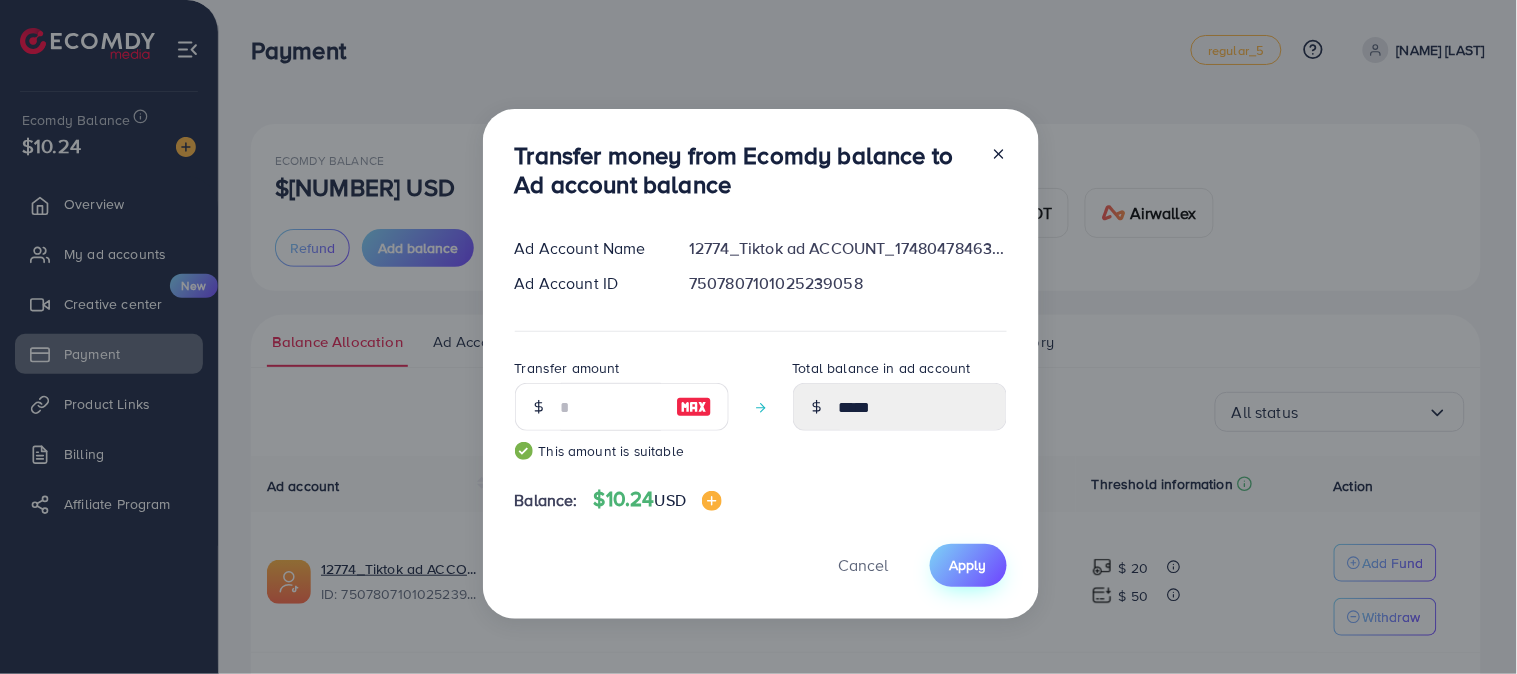 click on "Apply" at bounding box center [968, 565] 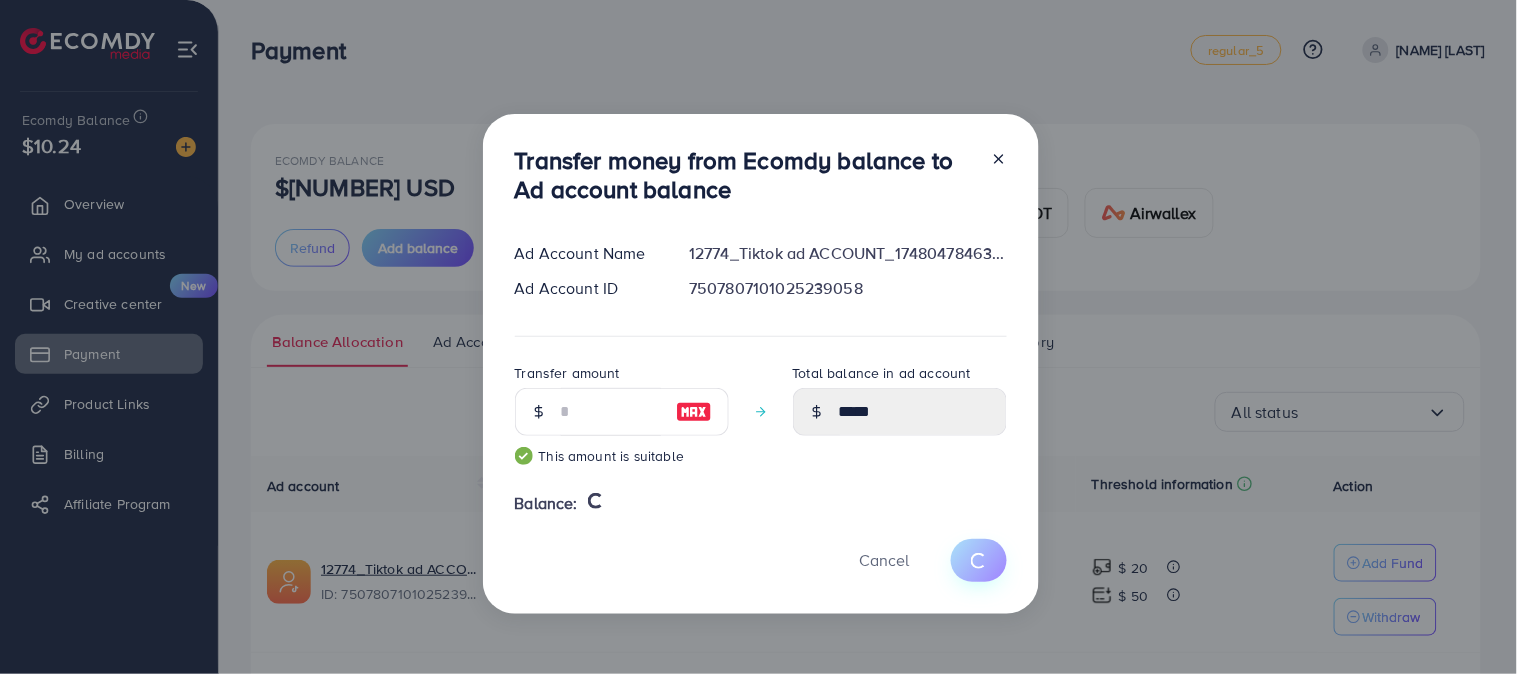 type 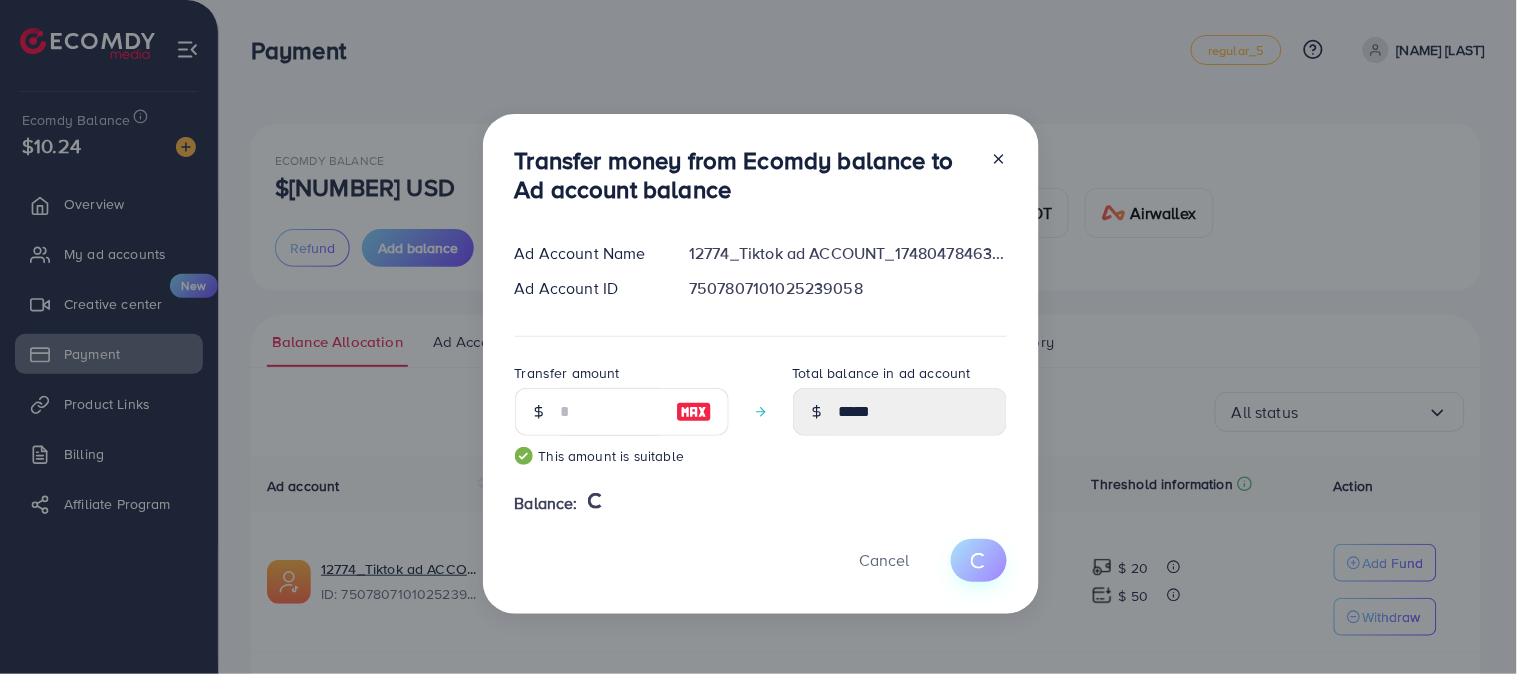 type on "*****" 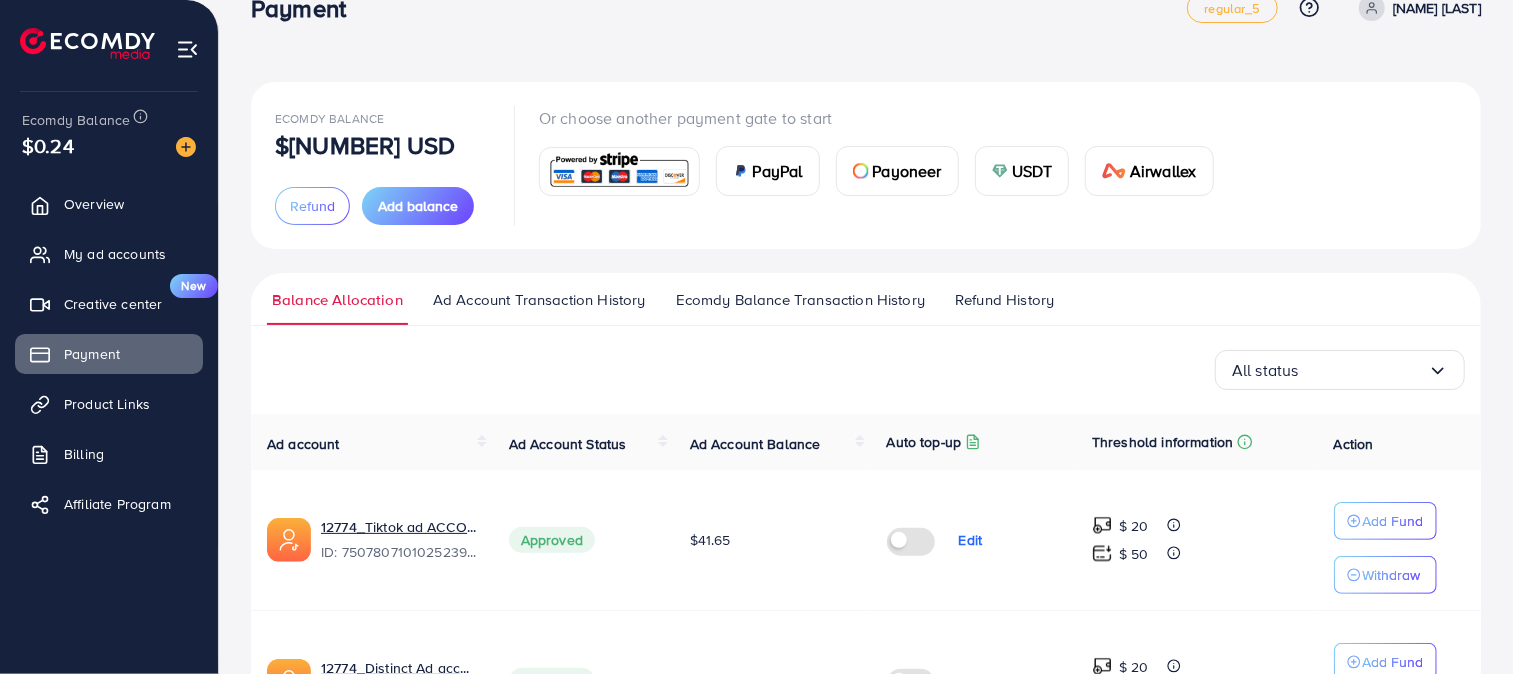 scroll, scrollTop: 0, scrollLeft: 0, axis: both 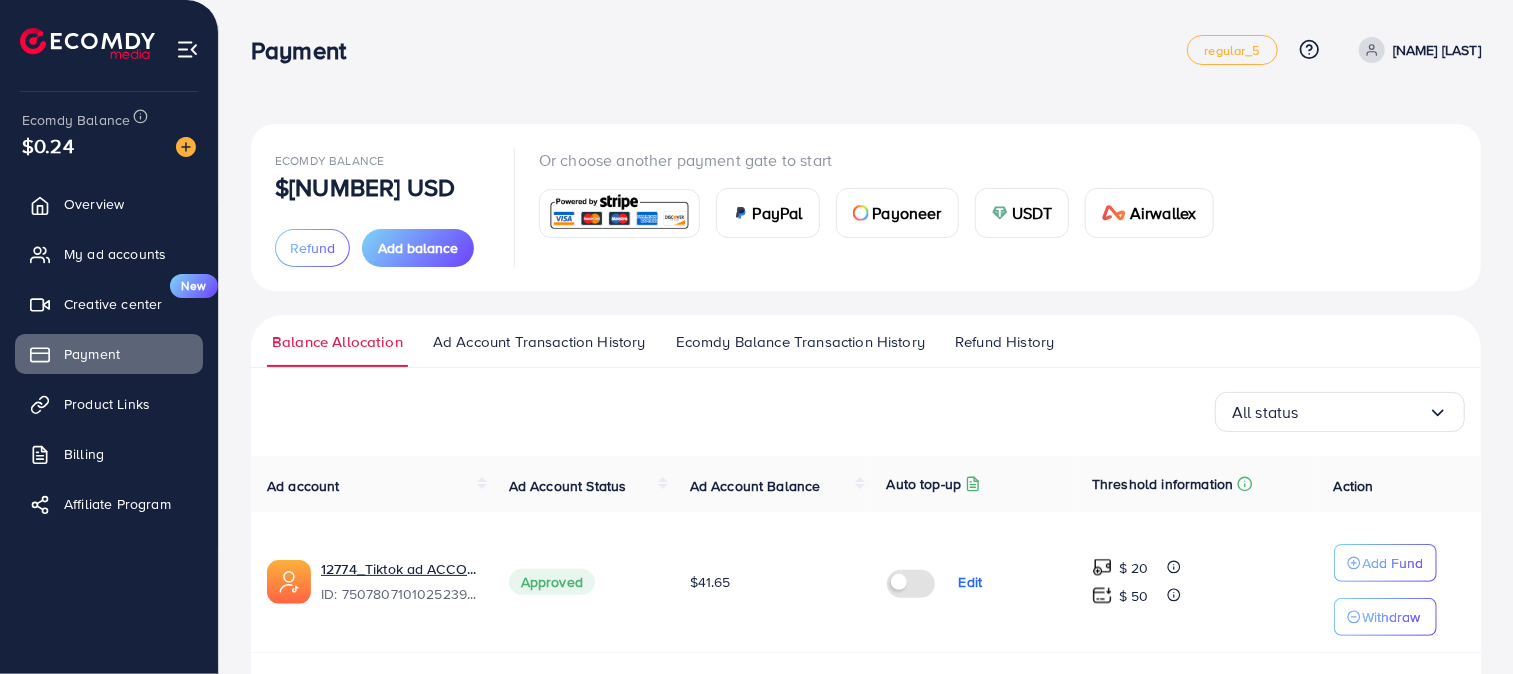 click on "USDT" at bounding box center (1032, 213) 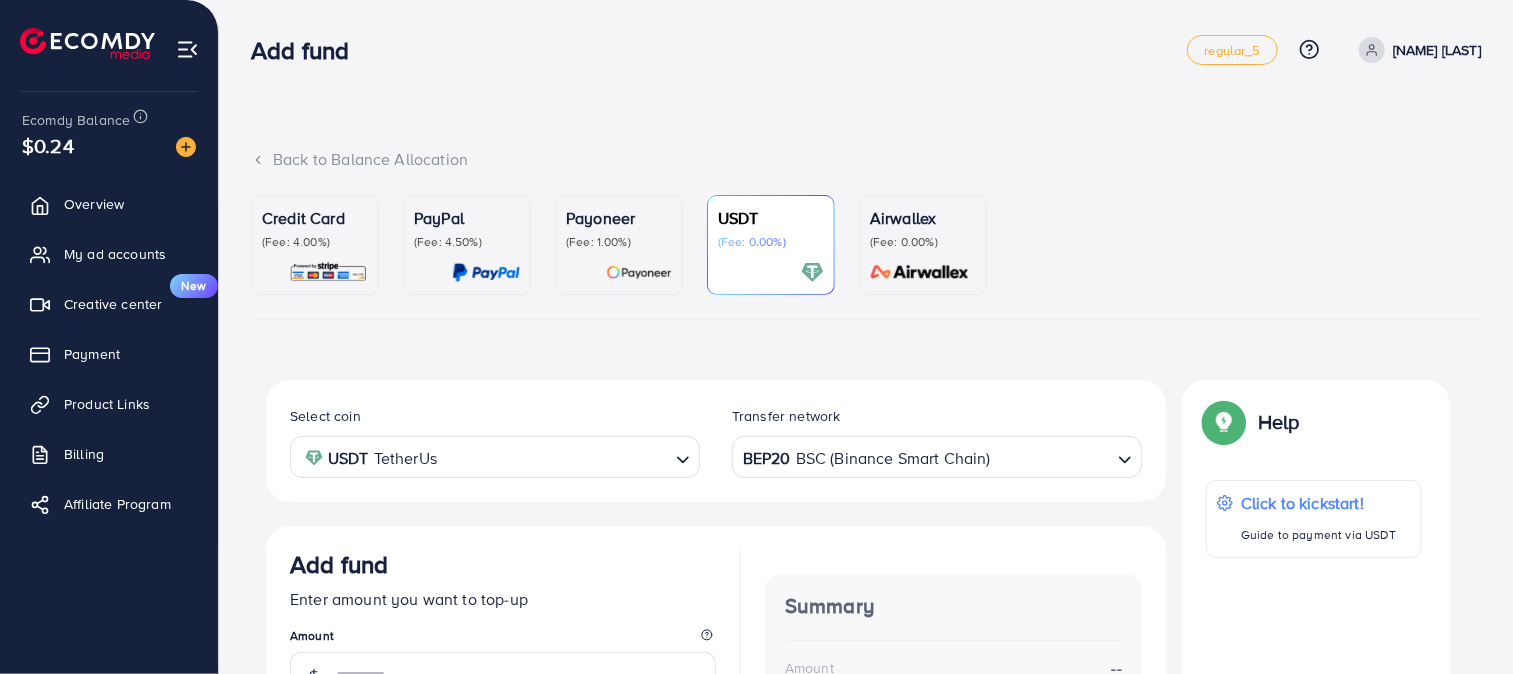 scroll, scrollTop: 24, scrollLeft: 0, axis: vertical 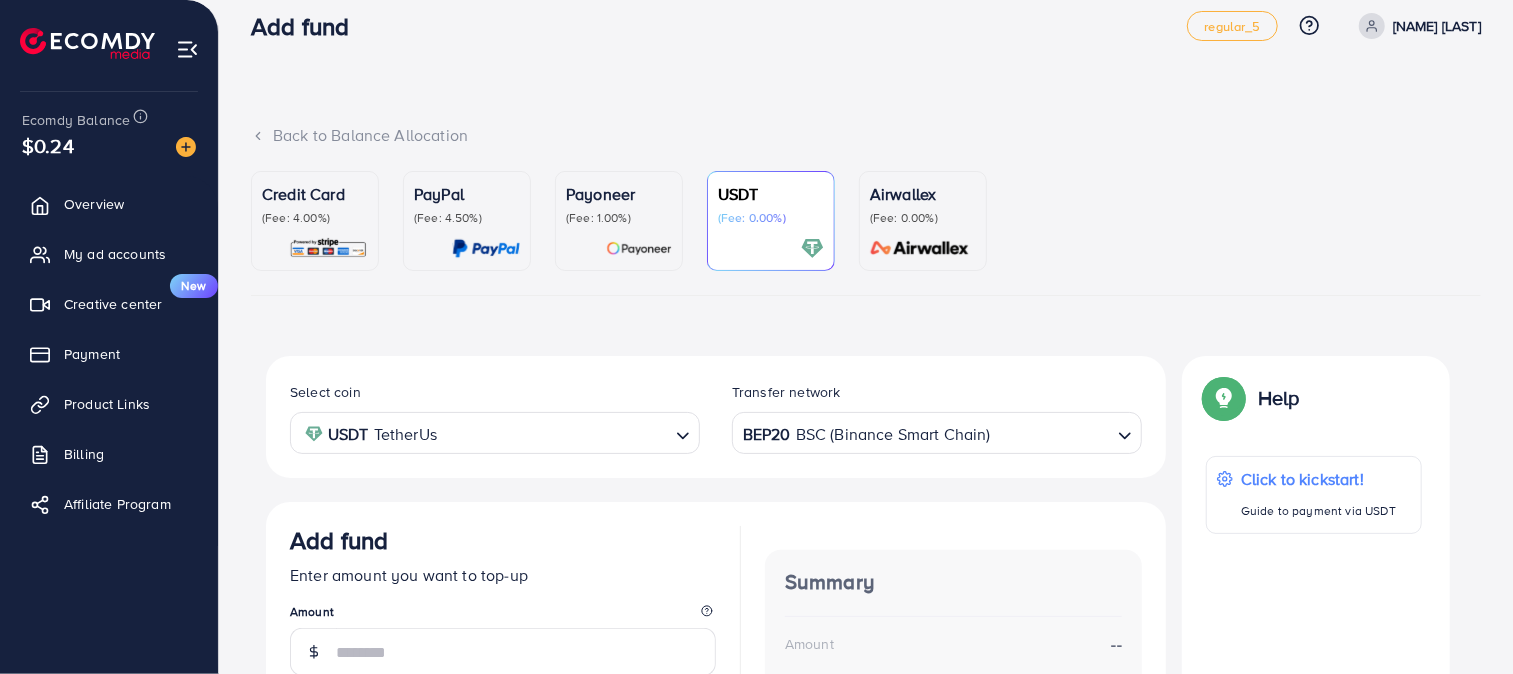 click on "BEP20 BSC (Binance Smart Chain)" at bounding box center [925, 431] 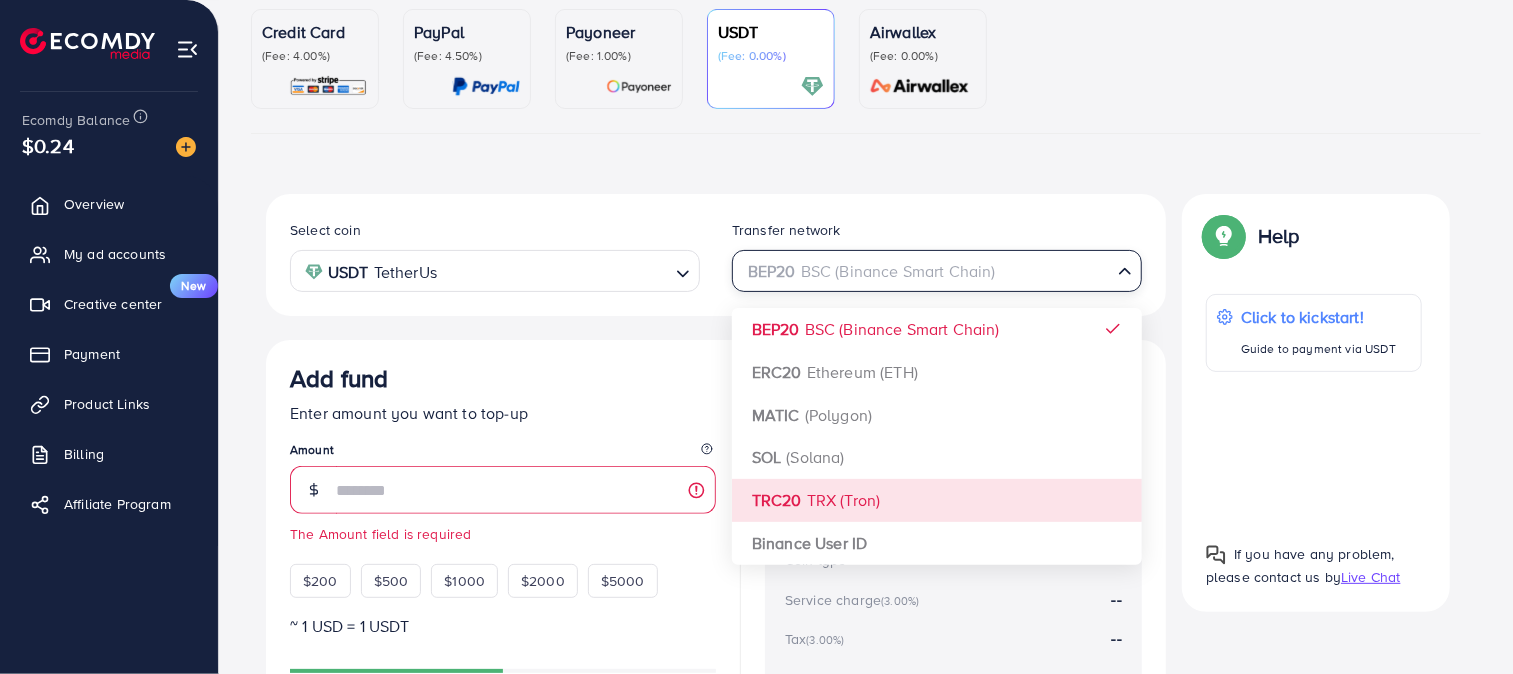scroll, scrollTop: 187, scrollLeft: 0, axis: vertical 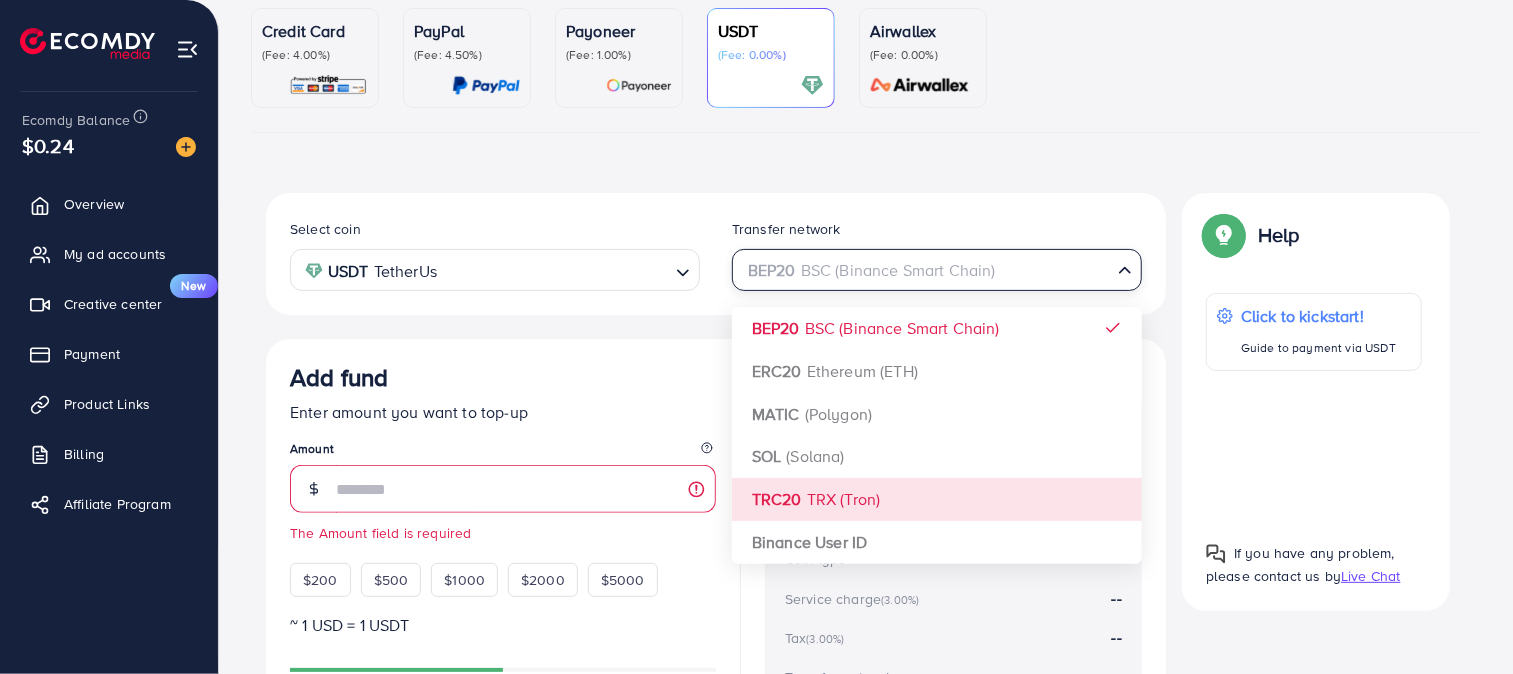 click on "Select coin   USDT TetherUs           Loading...     Transfer network   BEP20 BSC (Binance Smart Chain)           Loading...     BEP20 BSC (Binance Smart Chain) ERC20 Ethereum (ETH) MATIC (Polygon) SOL (Solana) TRC20 TRX (Tron) Binance User ID        Add fund  Enter amount you want to top-up Amount  The Amount field is required  $200 $500 $1000 $2000 $5000  ~ 1 USD = 1 USDT   Add USDT amount  1/2 I would like to make a donation to support my Account Manager. 5% 10% 15% 20%  Continue   Summary   Amount   --   Payment Method   --   Coin type   --   Service charge   (3.00%)   --   Tax   (3.00%)   --   Transfer network   --   Total Amount   --" at bounding box center [716, 523] 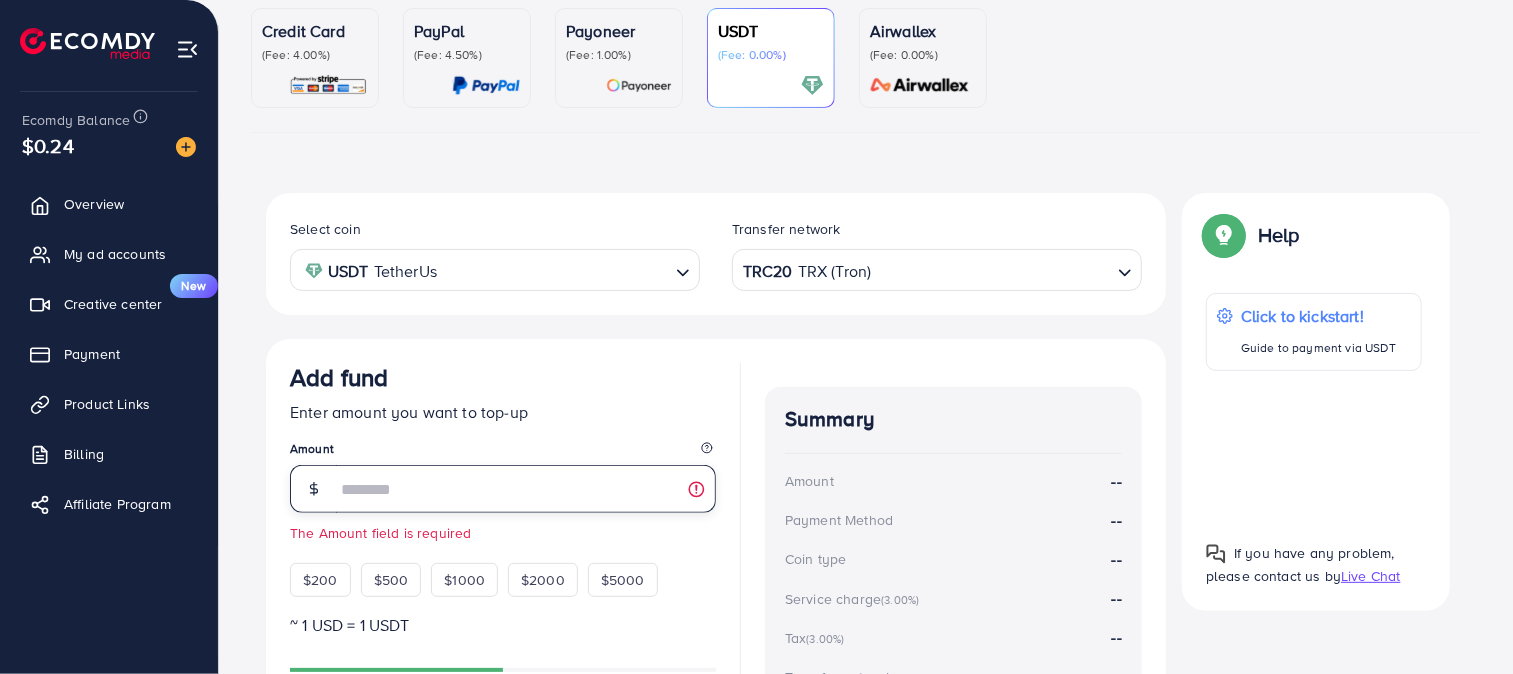 click at bounding box center [526, 489] 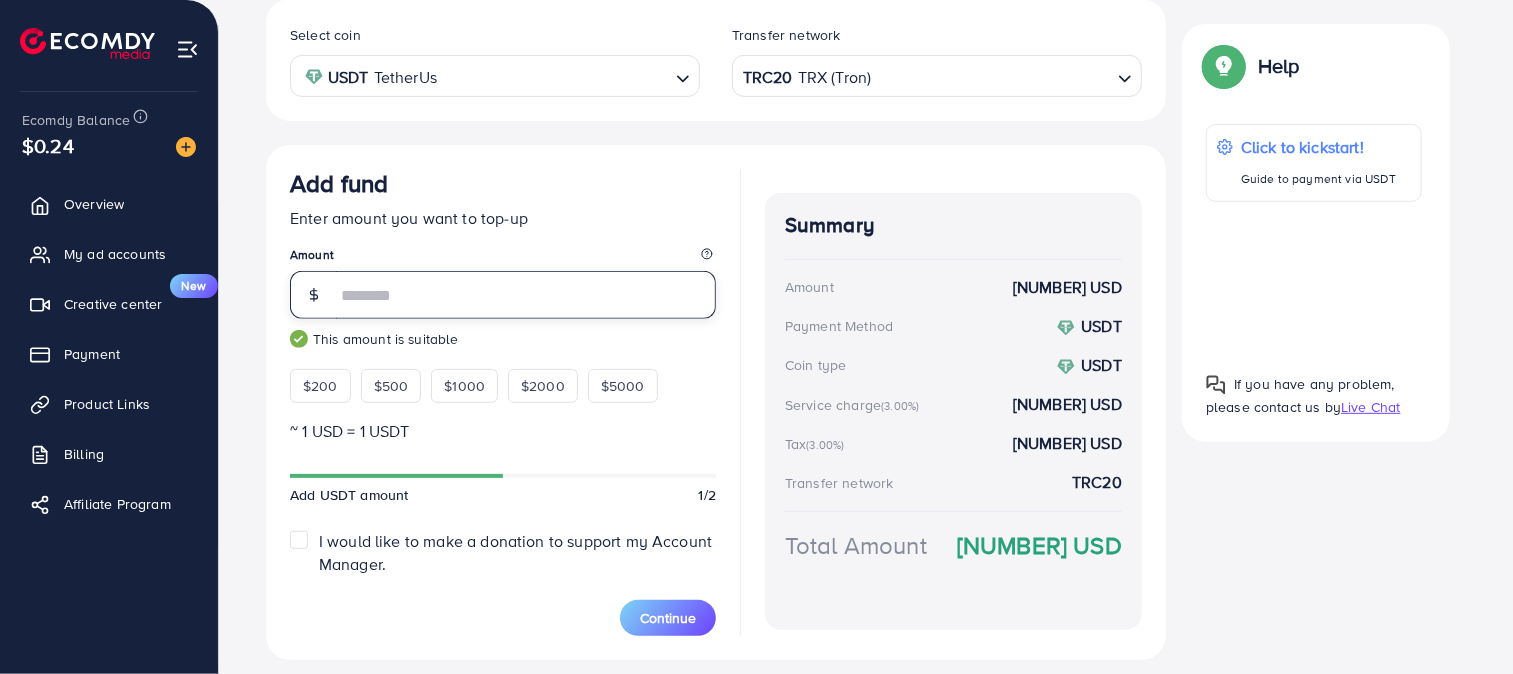 scroll, scrollTop: 392, scrollLeft: 0, axis: vertical 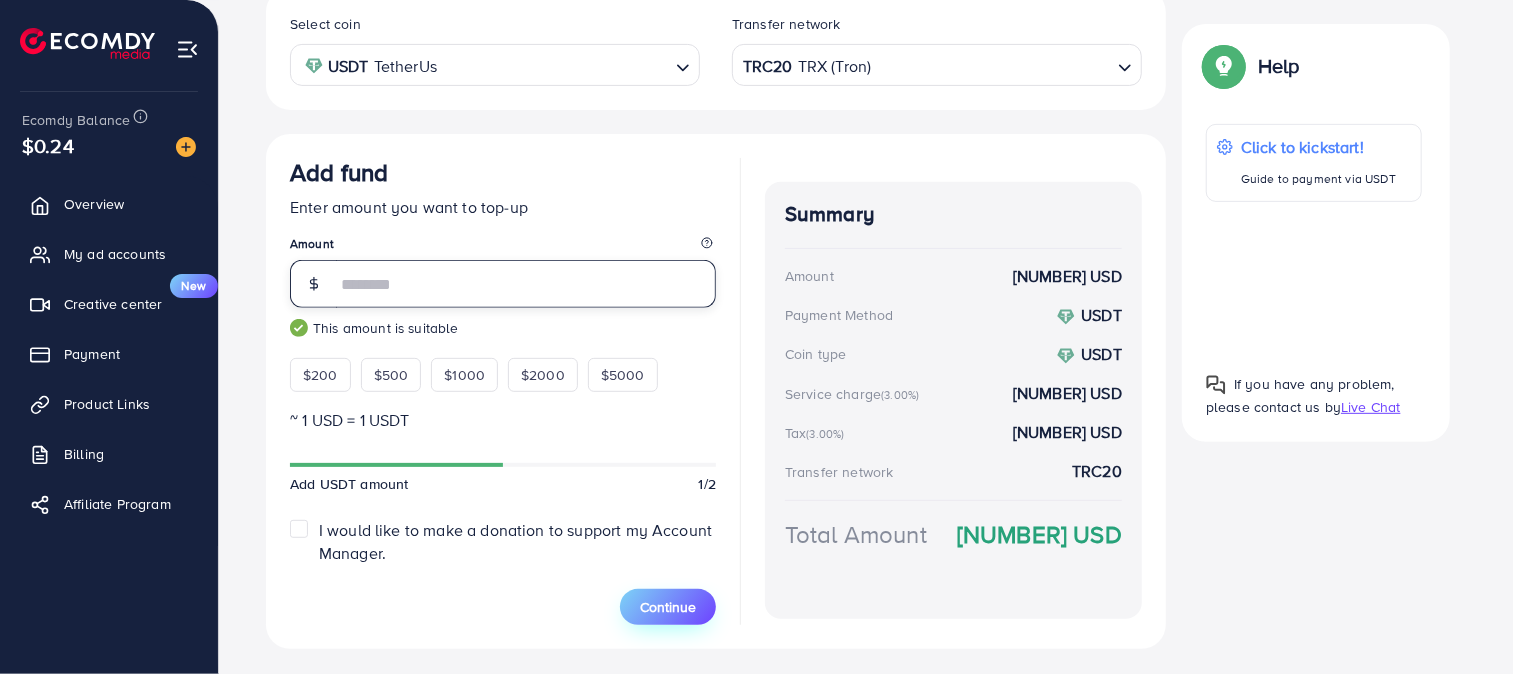 type on "***" 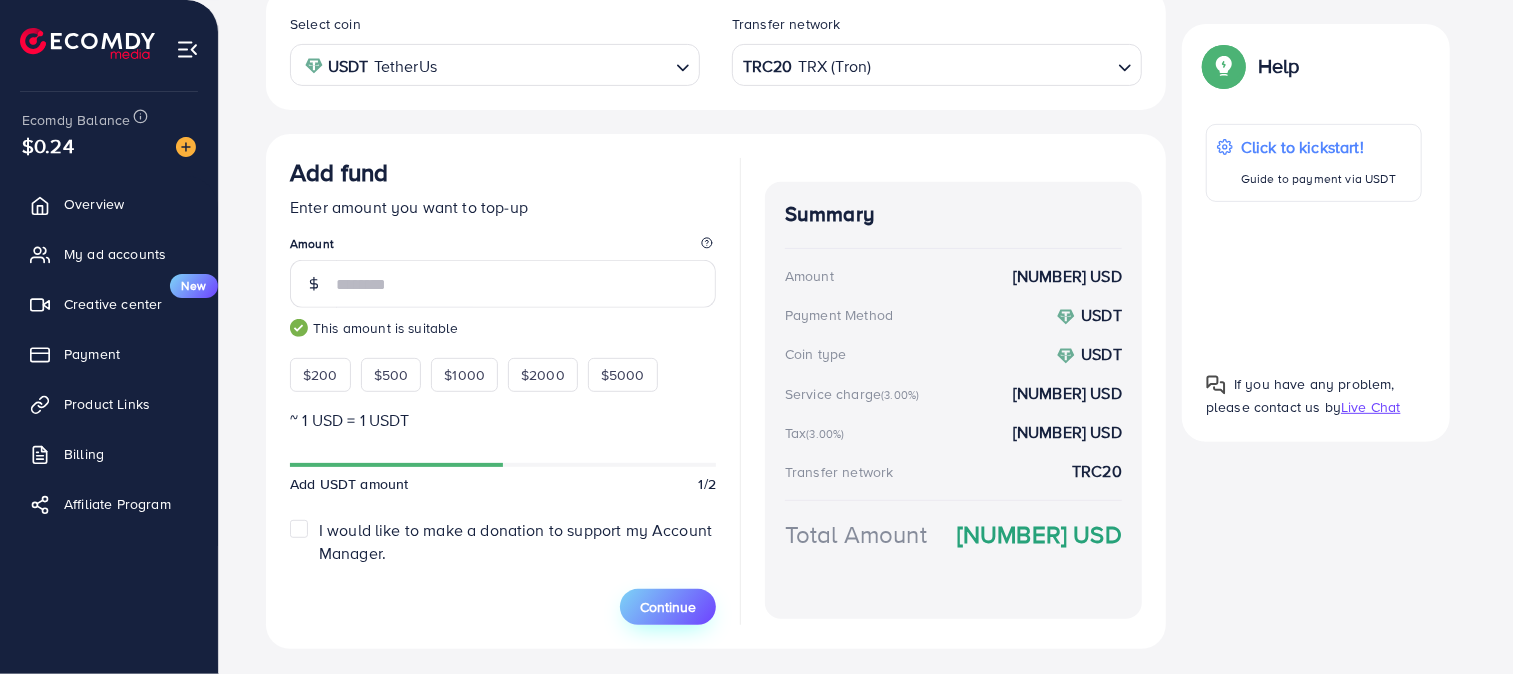 click on "Continue" at bounding box center (668, 607) 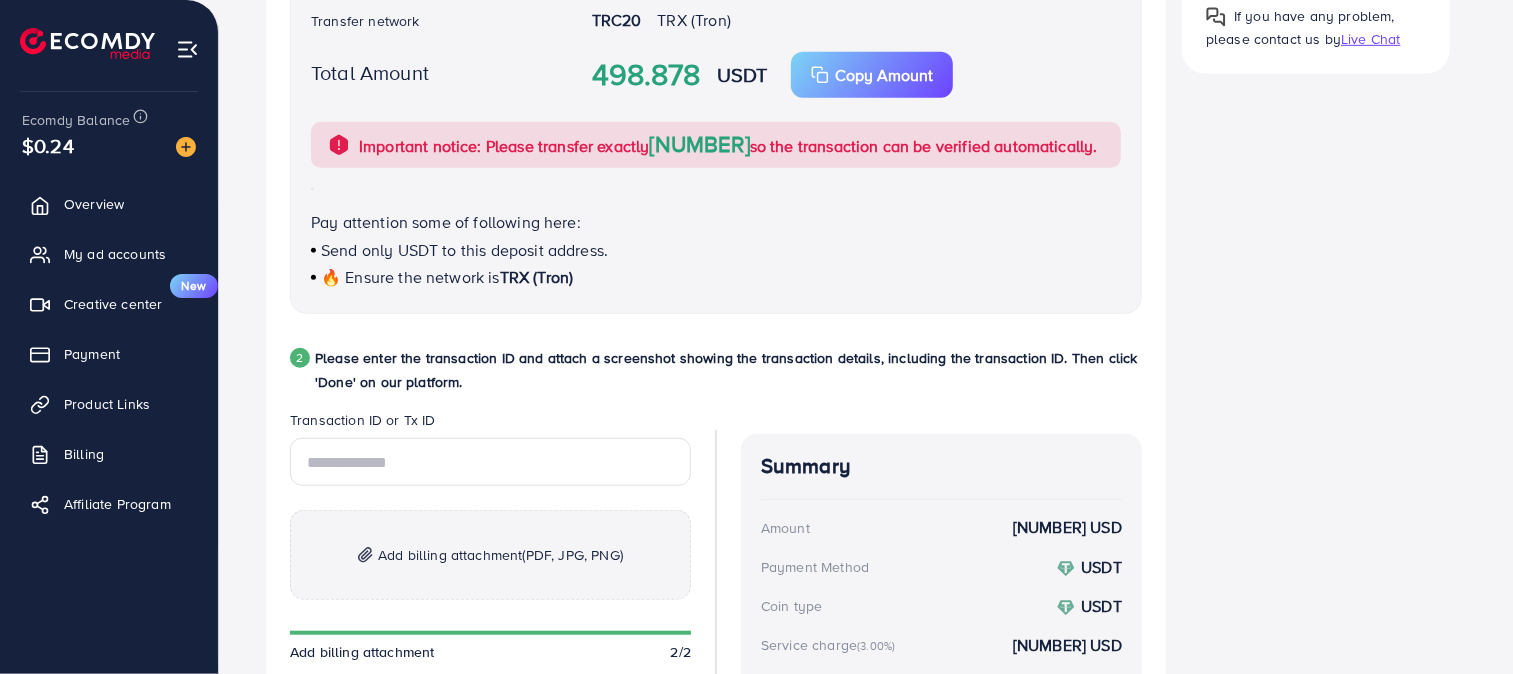 scroll, scrollTop: 725, scrollLeft: 0, axis: vertical 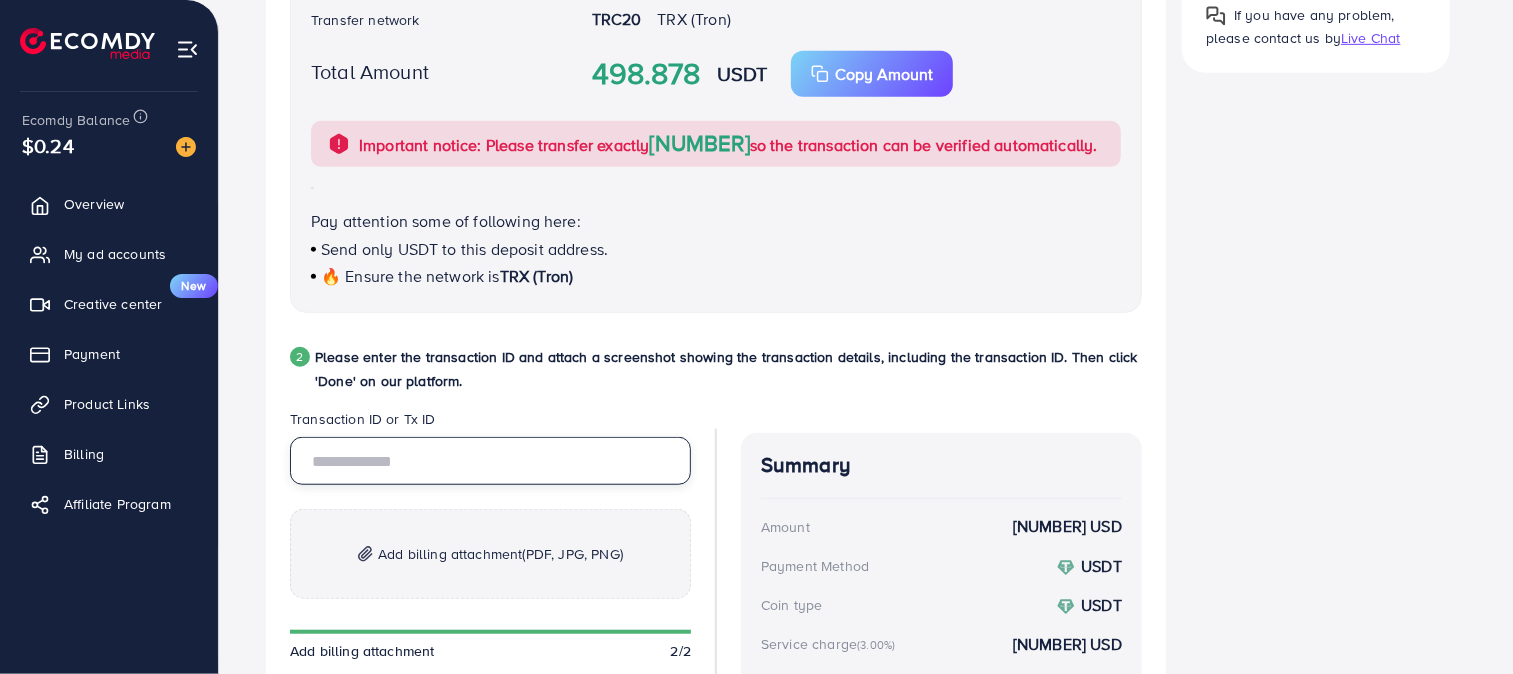 click at bounding box center (490, 461) 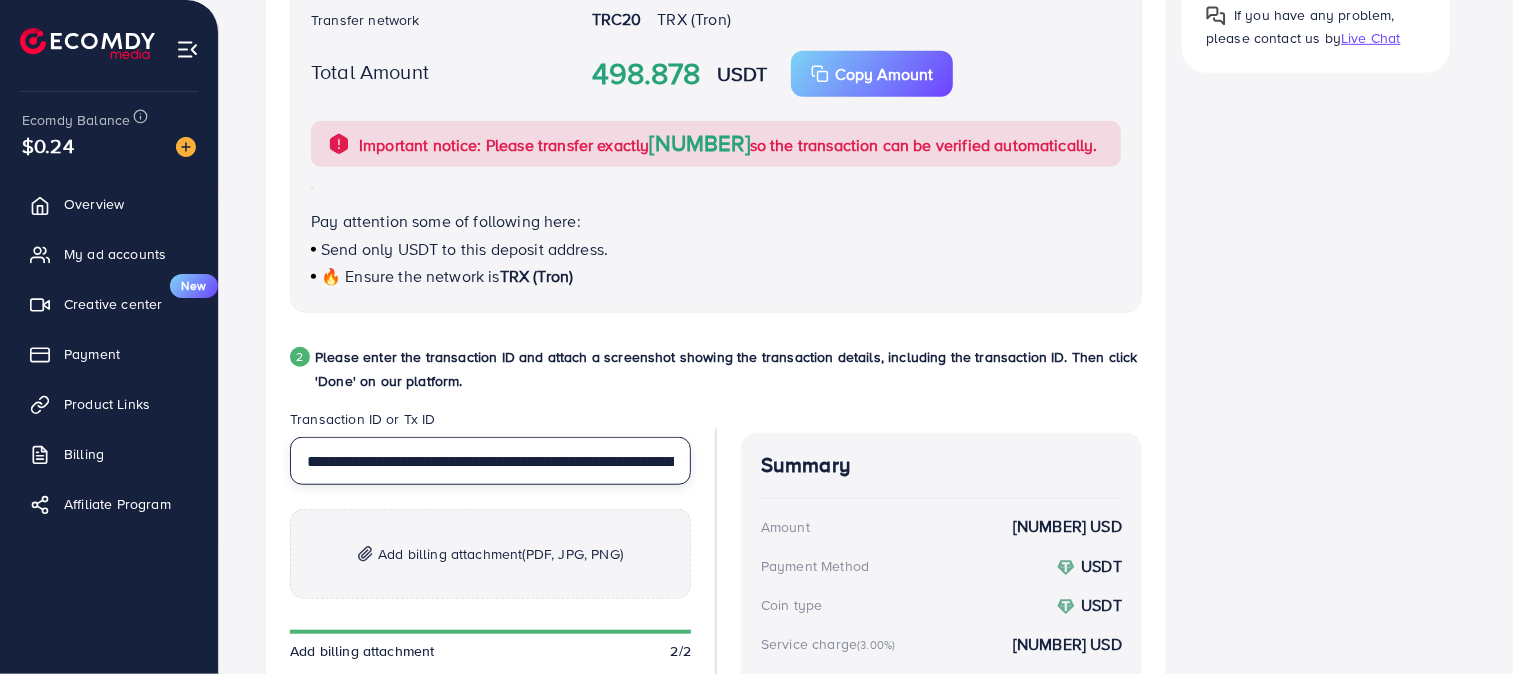 scroll, scrollTop: 0, scrollLeft: 198, axis: horizontal 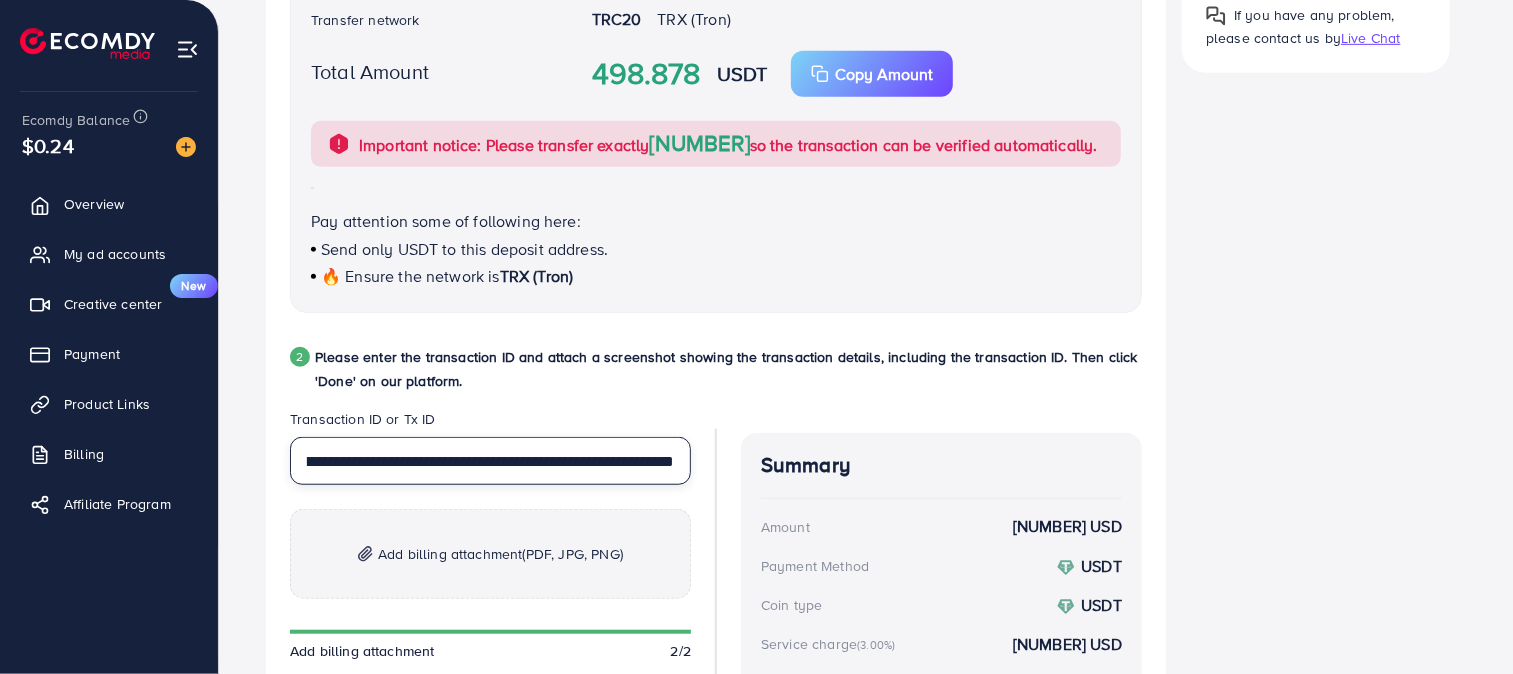 type on "**********" 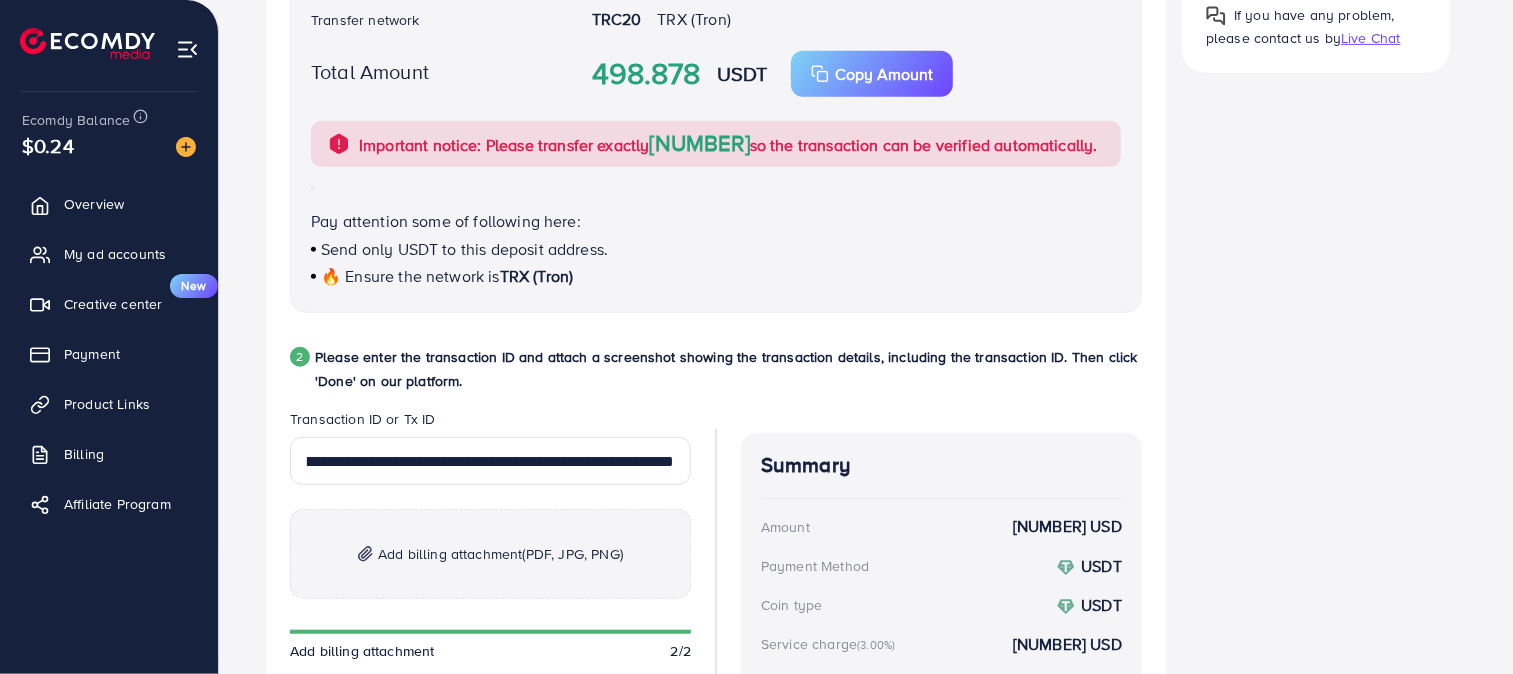 scroll, scrollTop: 0, scrollLeft: 0, axis: both 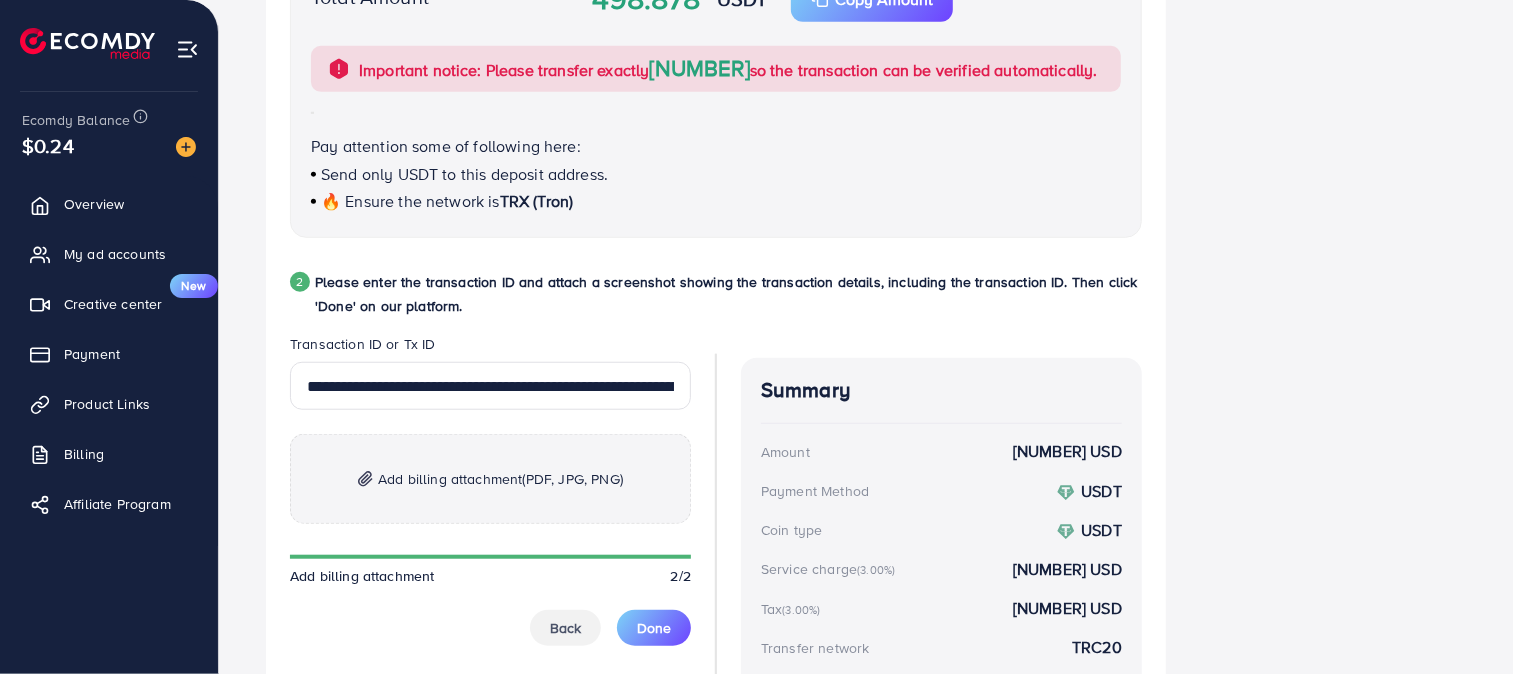 click on "(PDF, JPG, PNG)" at bounding box center (573, 479) 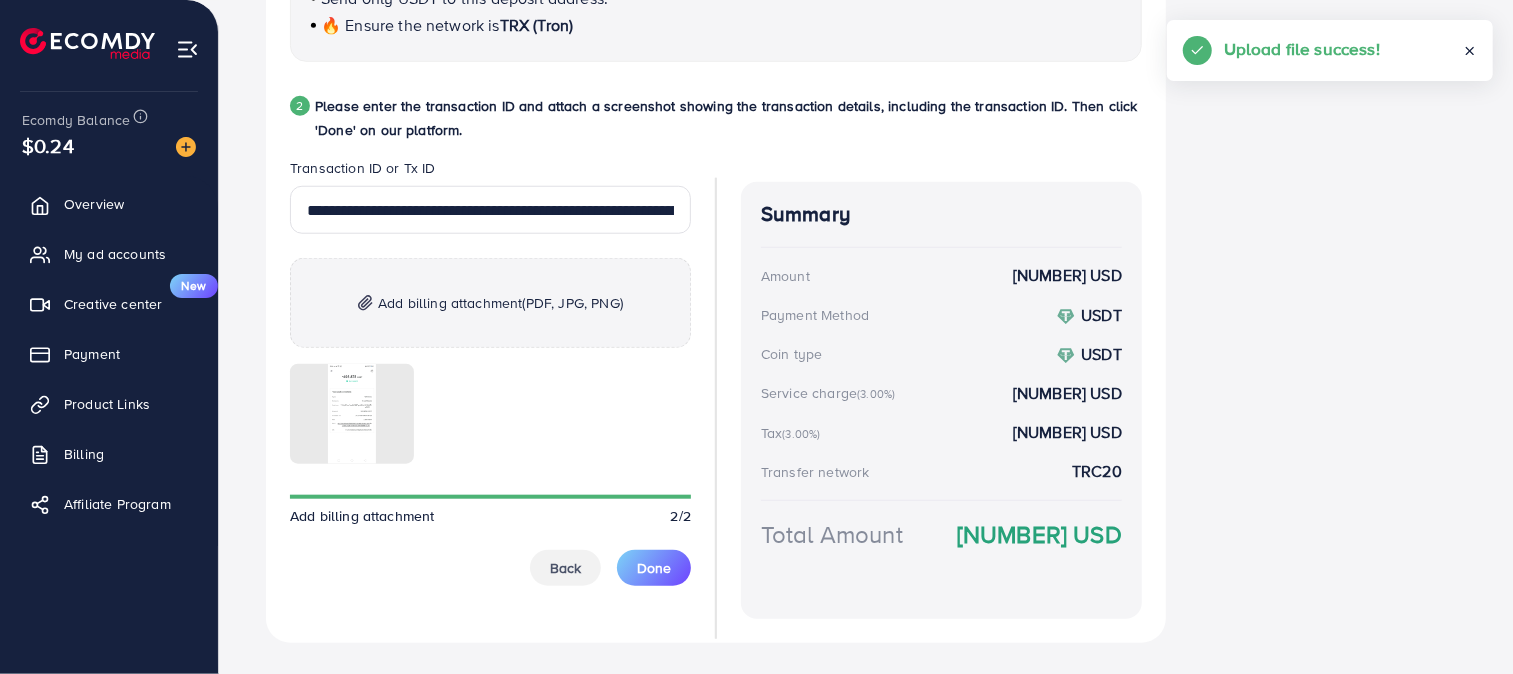 scroll, scrollTop: 977, scrollLeft: 0, axis: vertical 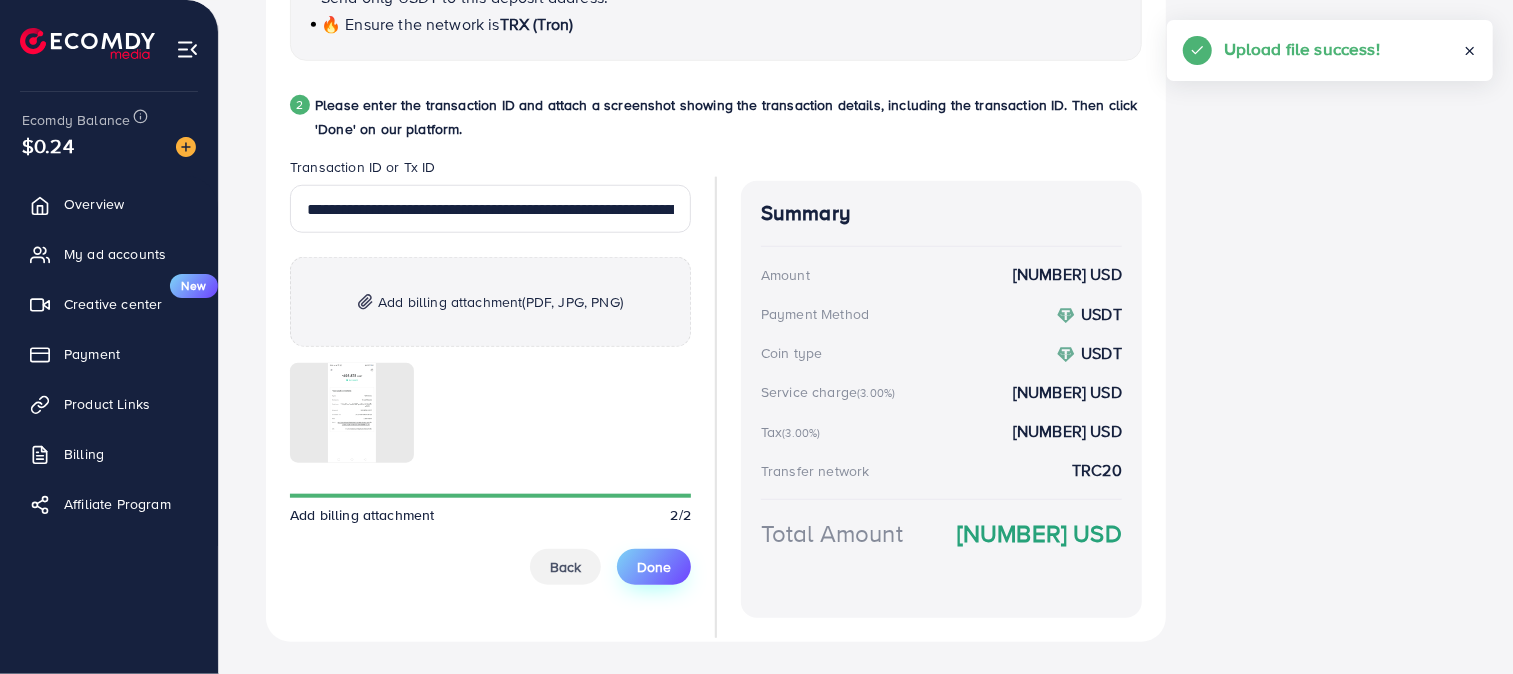 click on "Done" at bounding box center (654, 567) 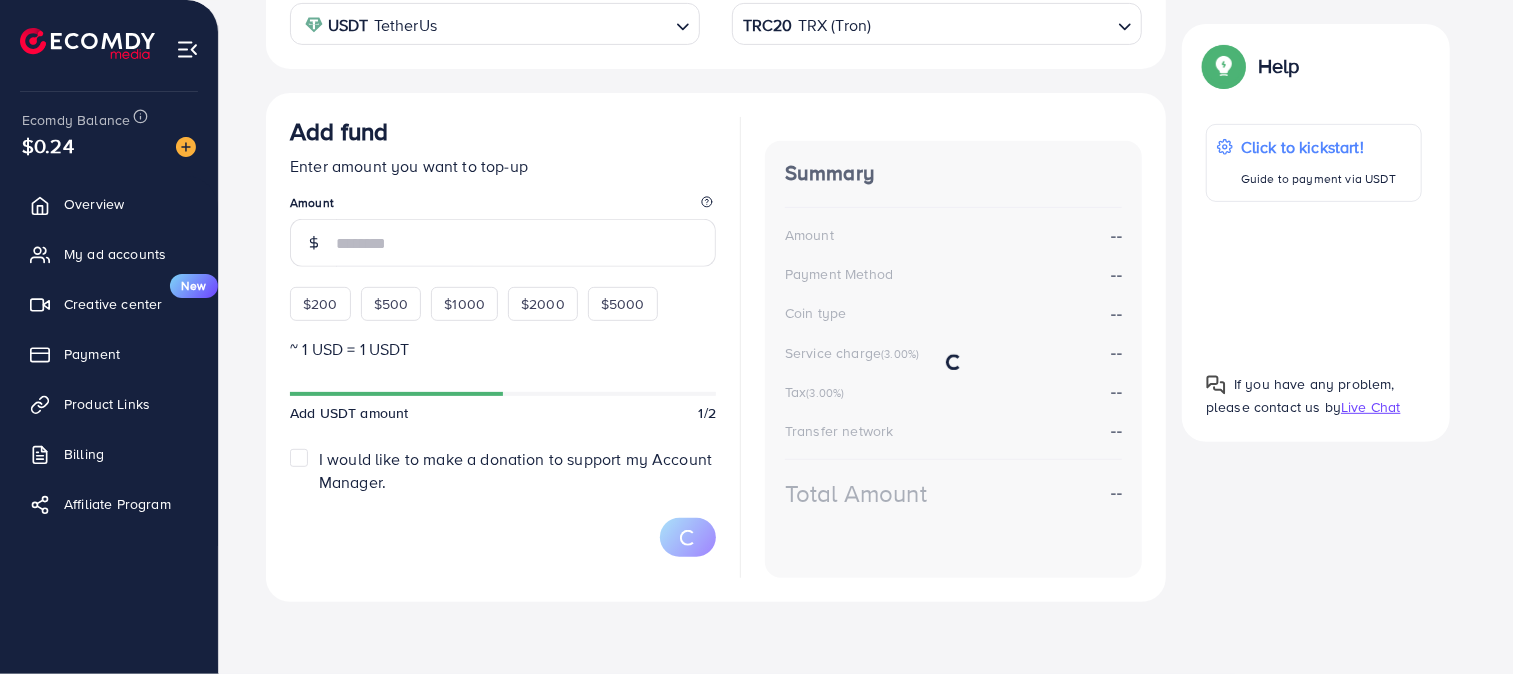 scroll, scrollTop: 432, scrollLeft: 0, axis: vertical 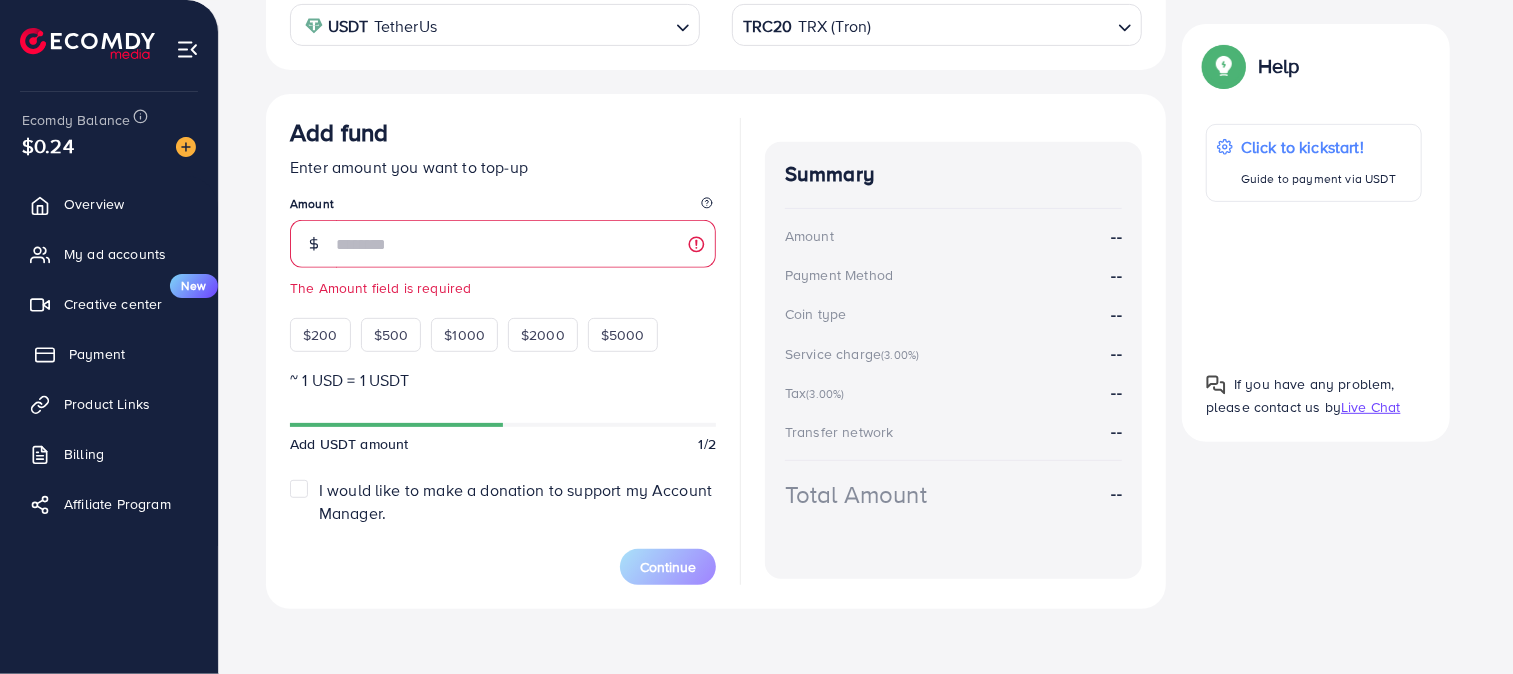 click on "Payment" at bounding box center [97, 354] 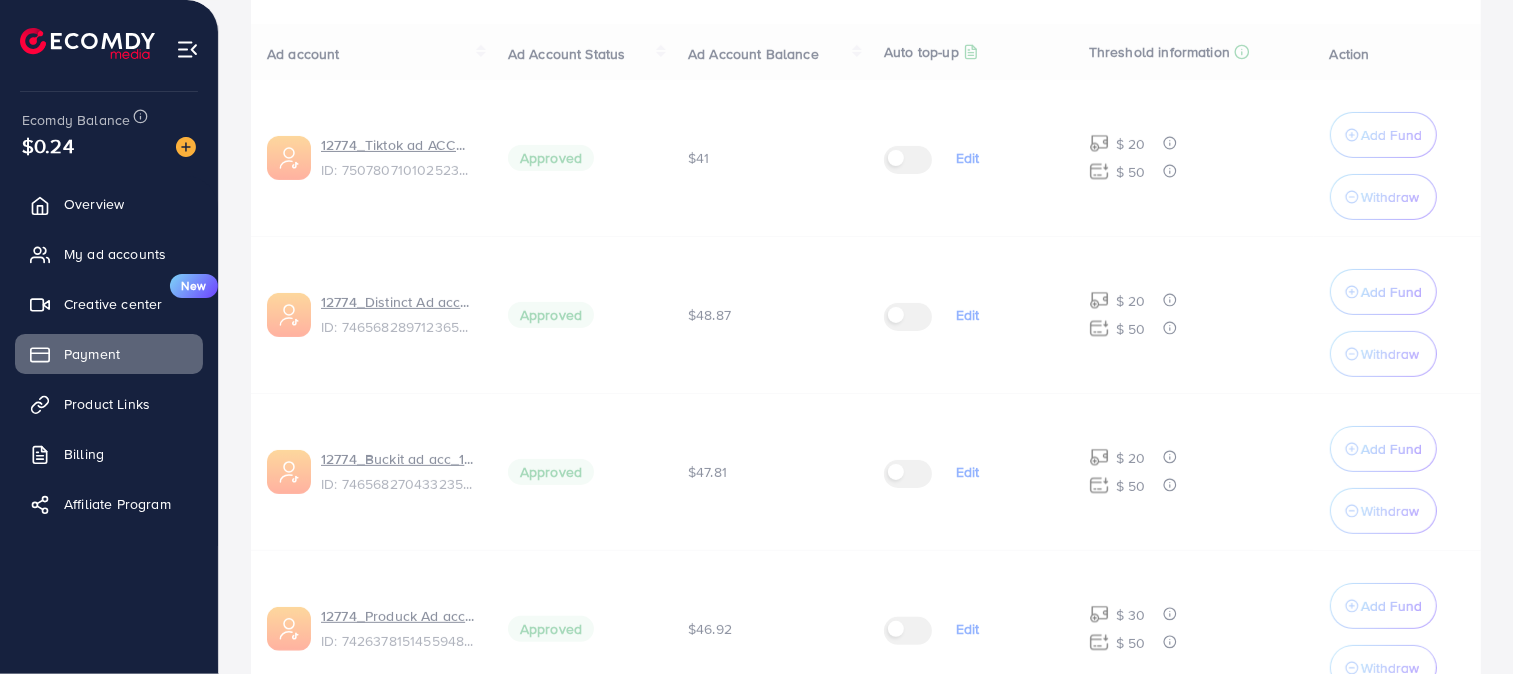 scroll, scrollTop: 0, scrollLeft: 0, axis: both 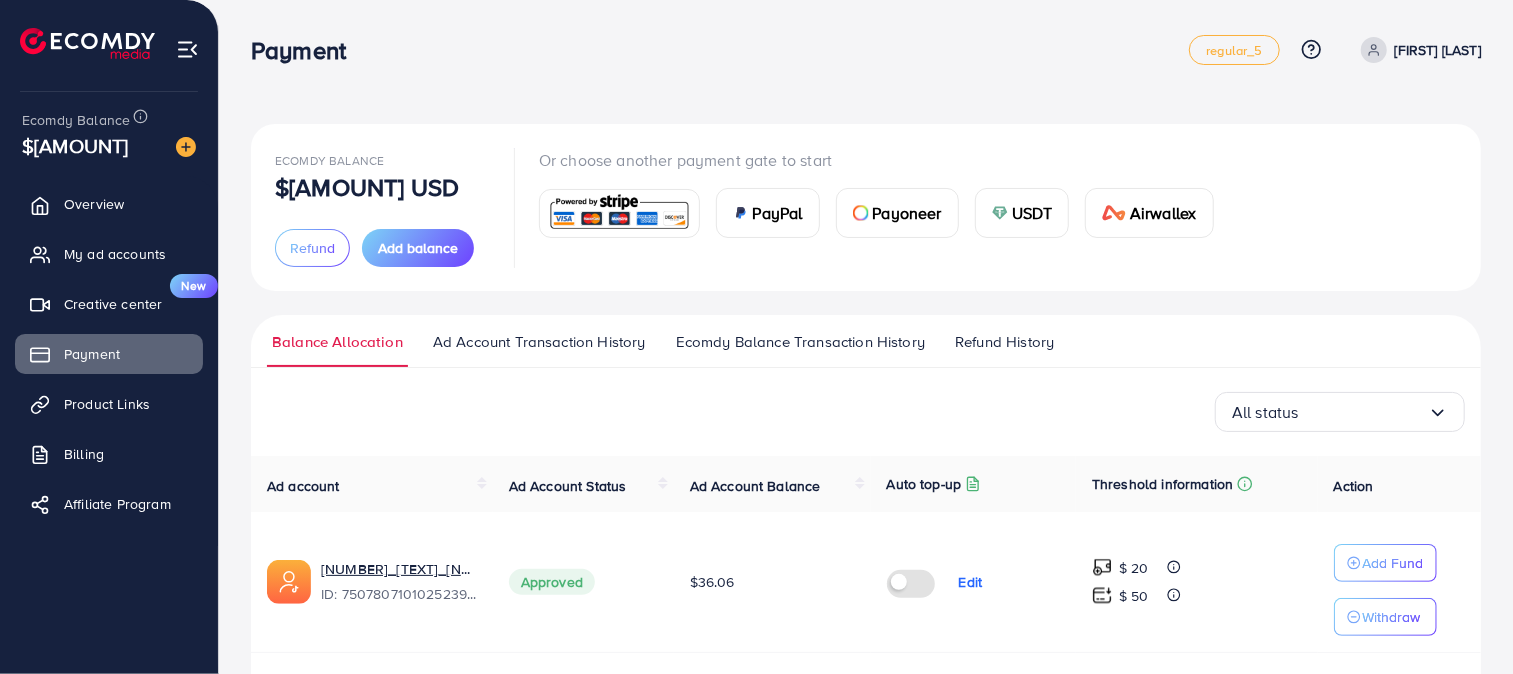 click on "Ecomdy Balance Transaction History" at bounding box center [800, 342] 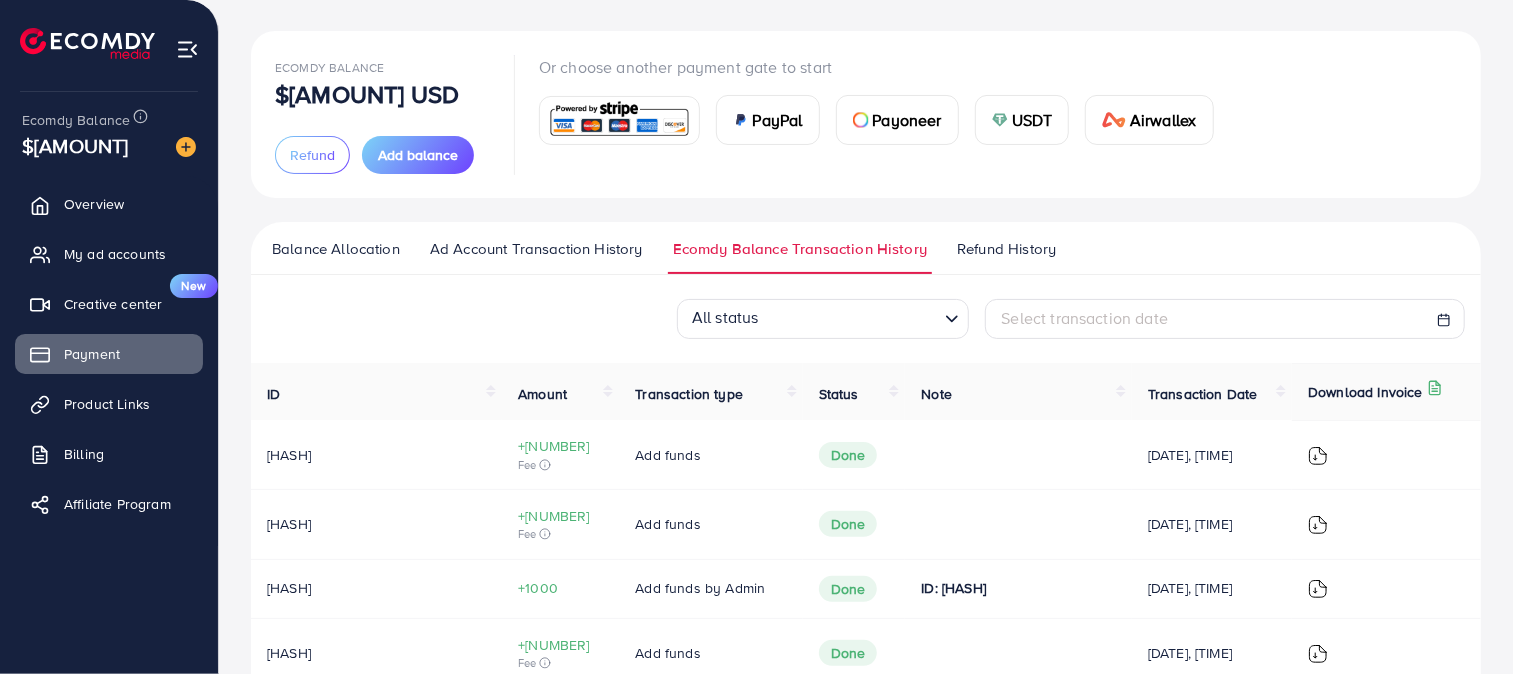 scroll, scrollTop: 92, scrollLeft: 0, axis: vertical 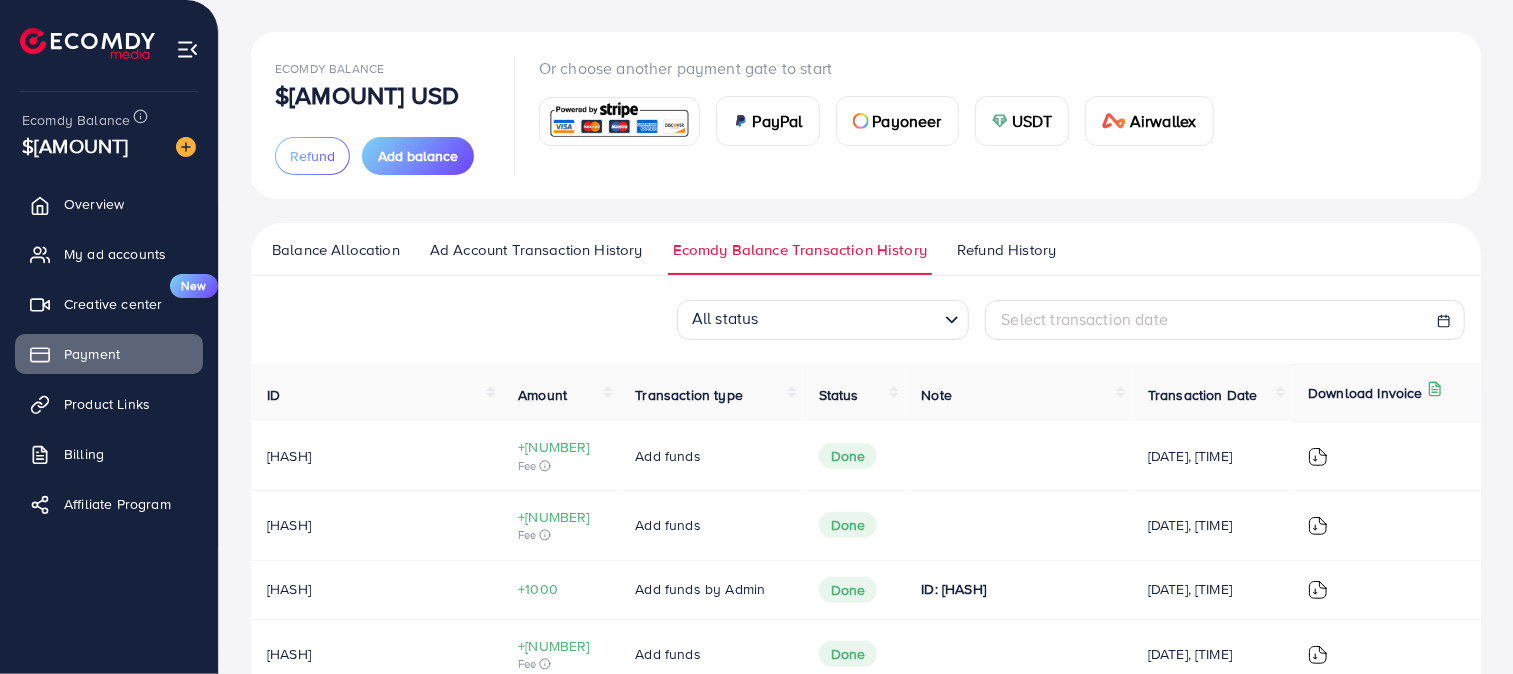 click on "Ad Account Transaction History" at bounding box center (536, 250) 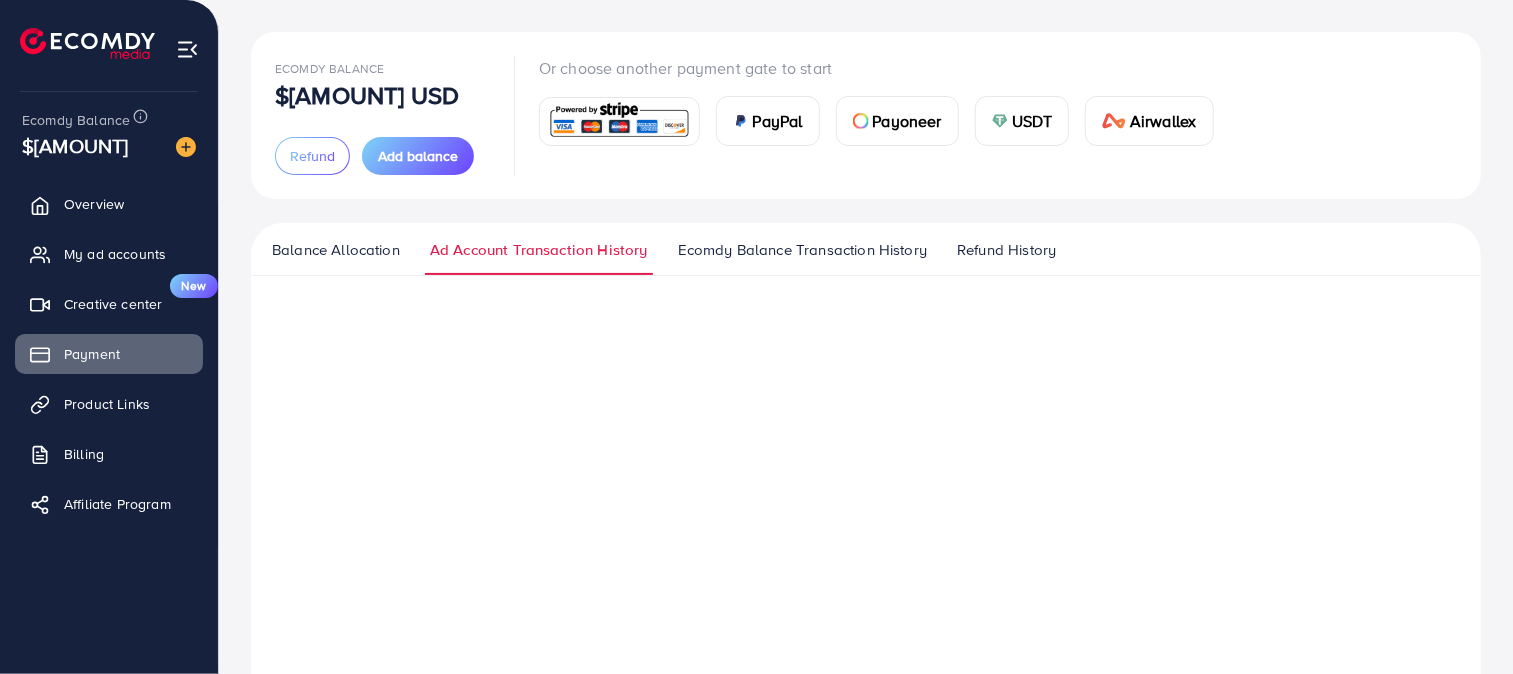 scroll, scrollTop: 0, scrollLeft: 0, axis: both 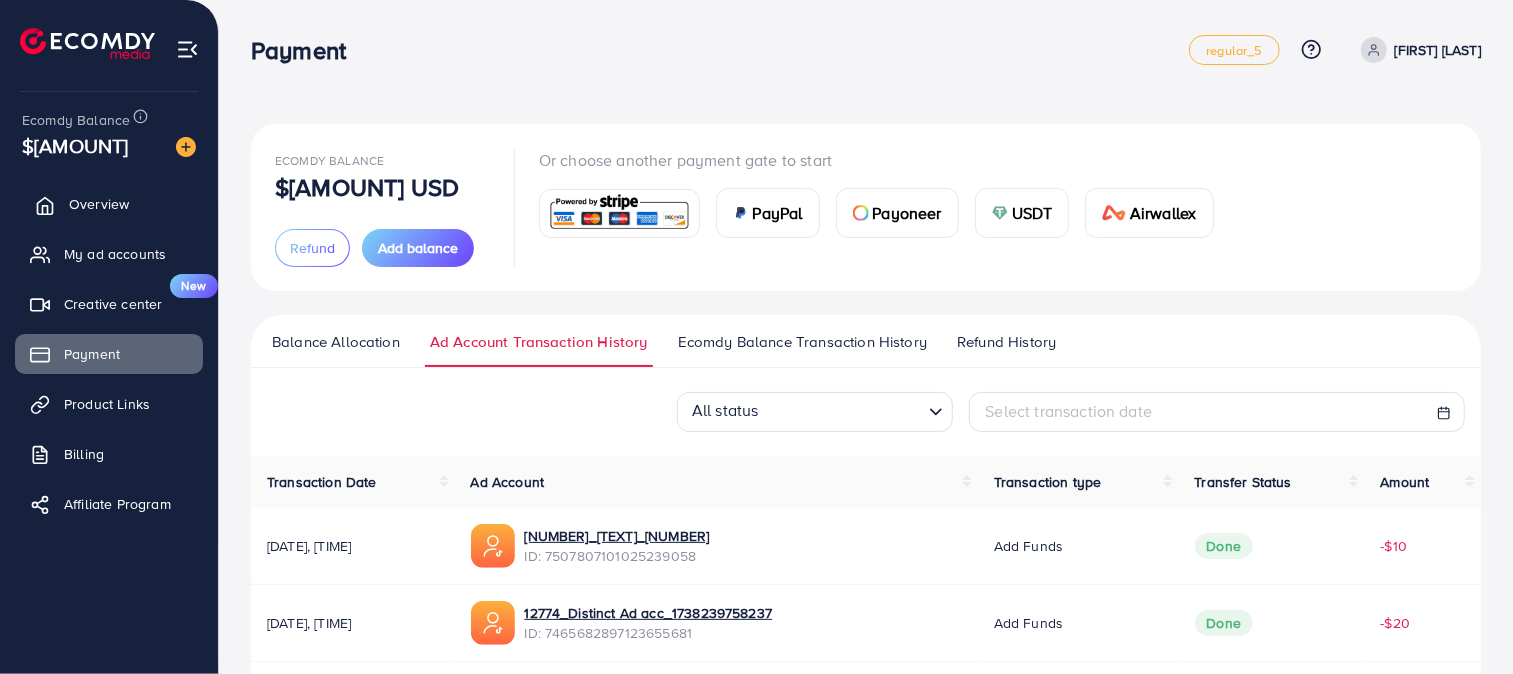 click on "Overview" at bounding box center (99, 204) 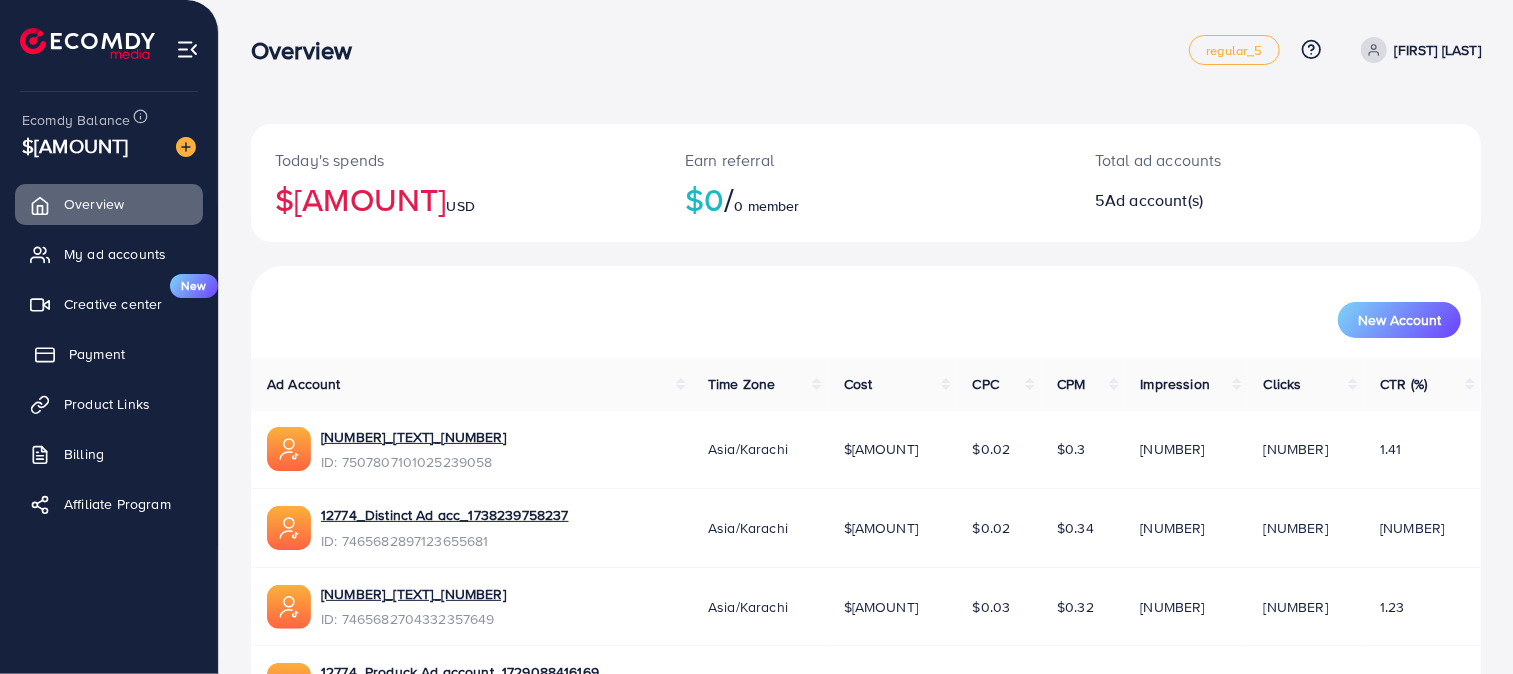click on "Payment" at bounding box center (97, 354) 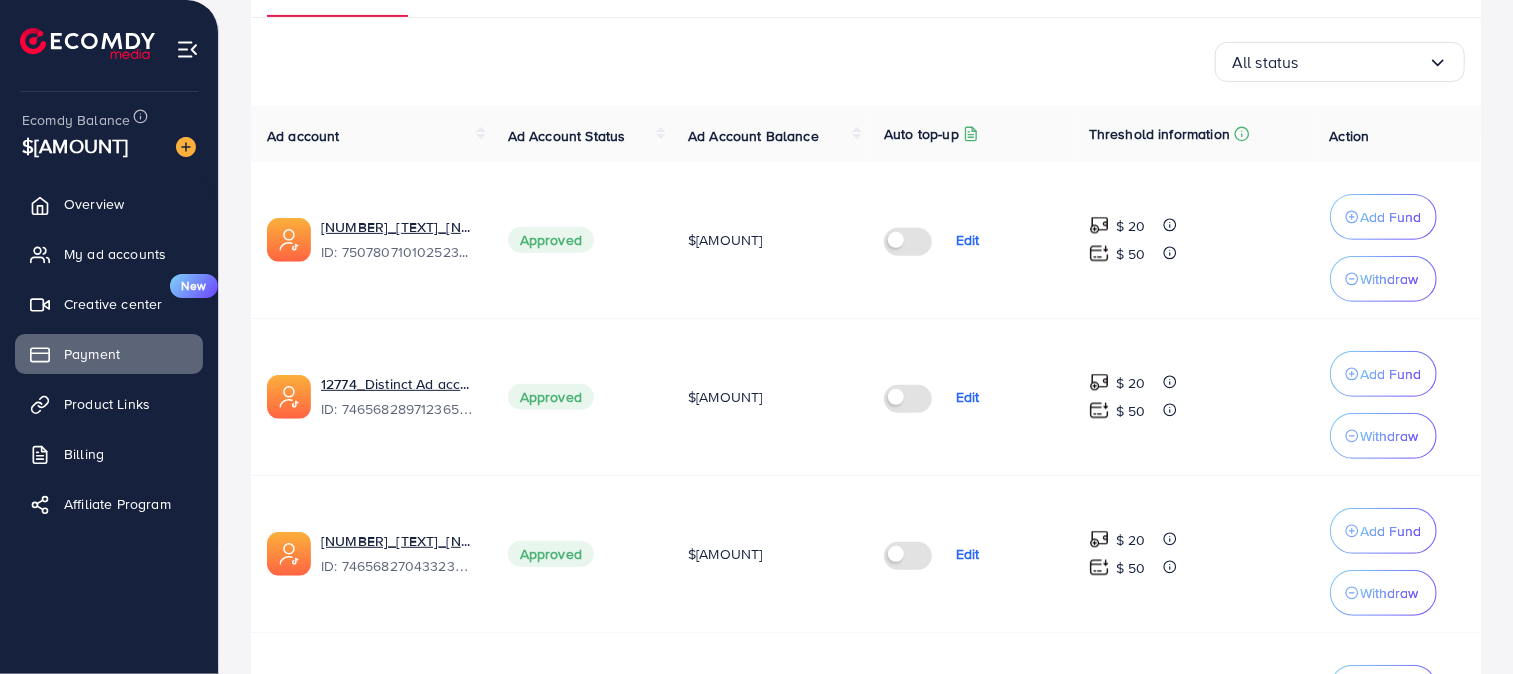 scroll, scrollTop: 351, scrollLeft: 0, axis: vertical 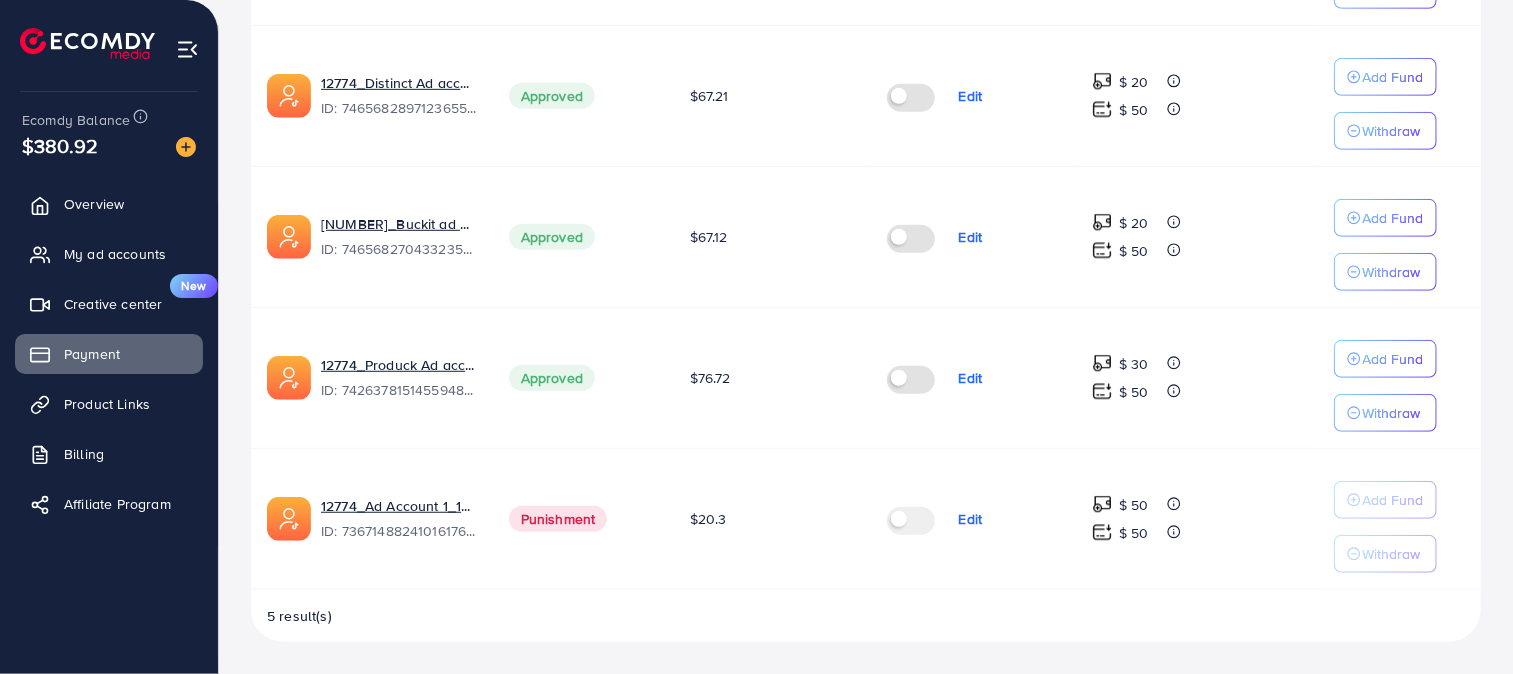 click on "Edit" at bounding box center [971, 378] 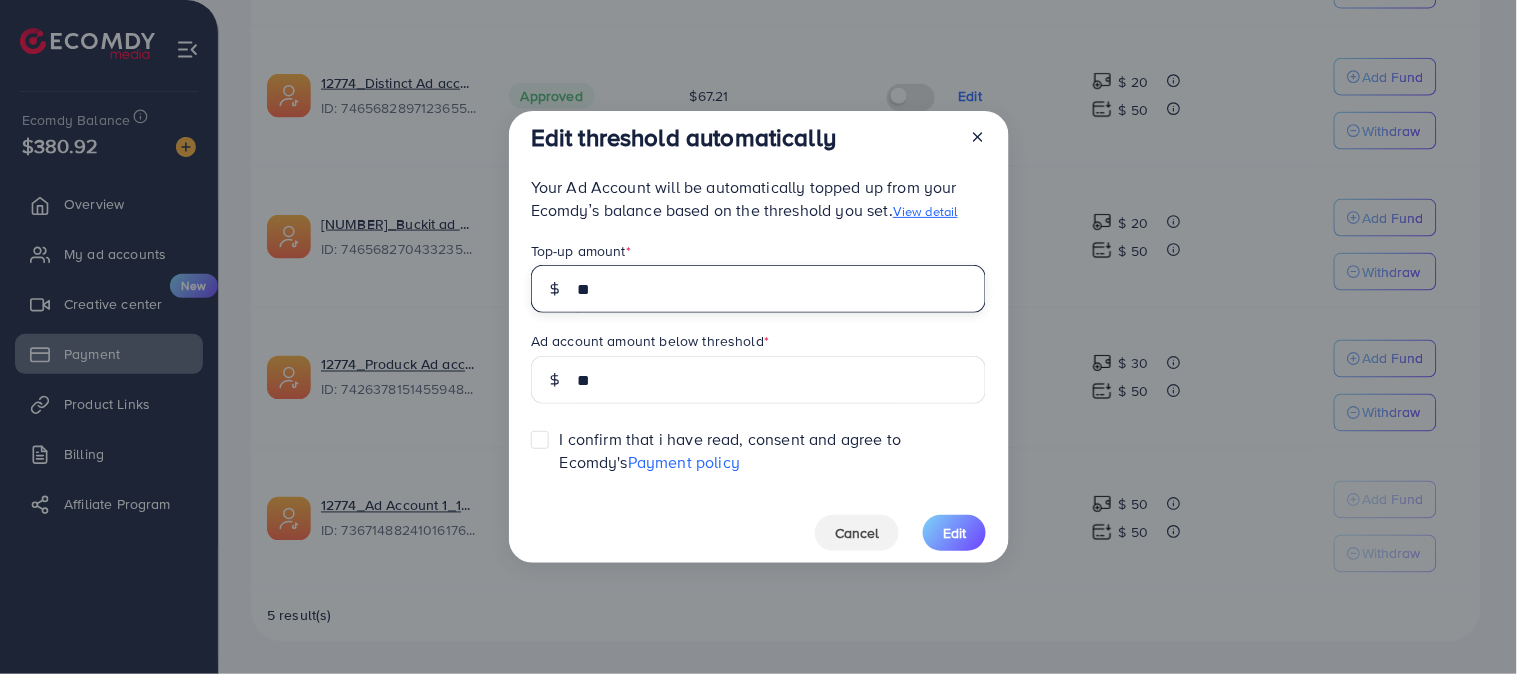 click on "**" at bounding box center [781, 289] 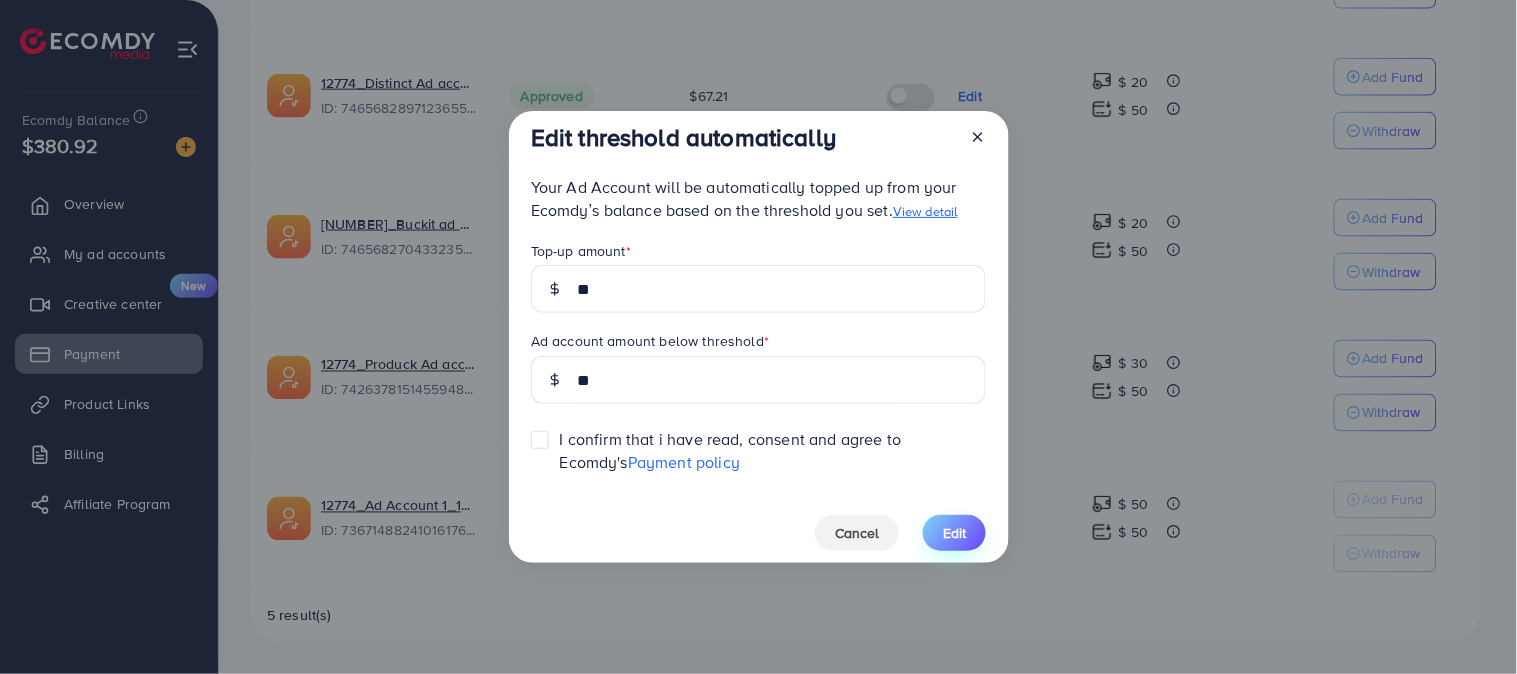 click on "Edit" at bounding box center (954, 533) 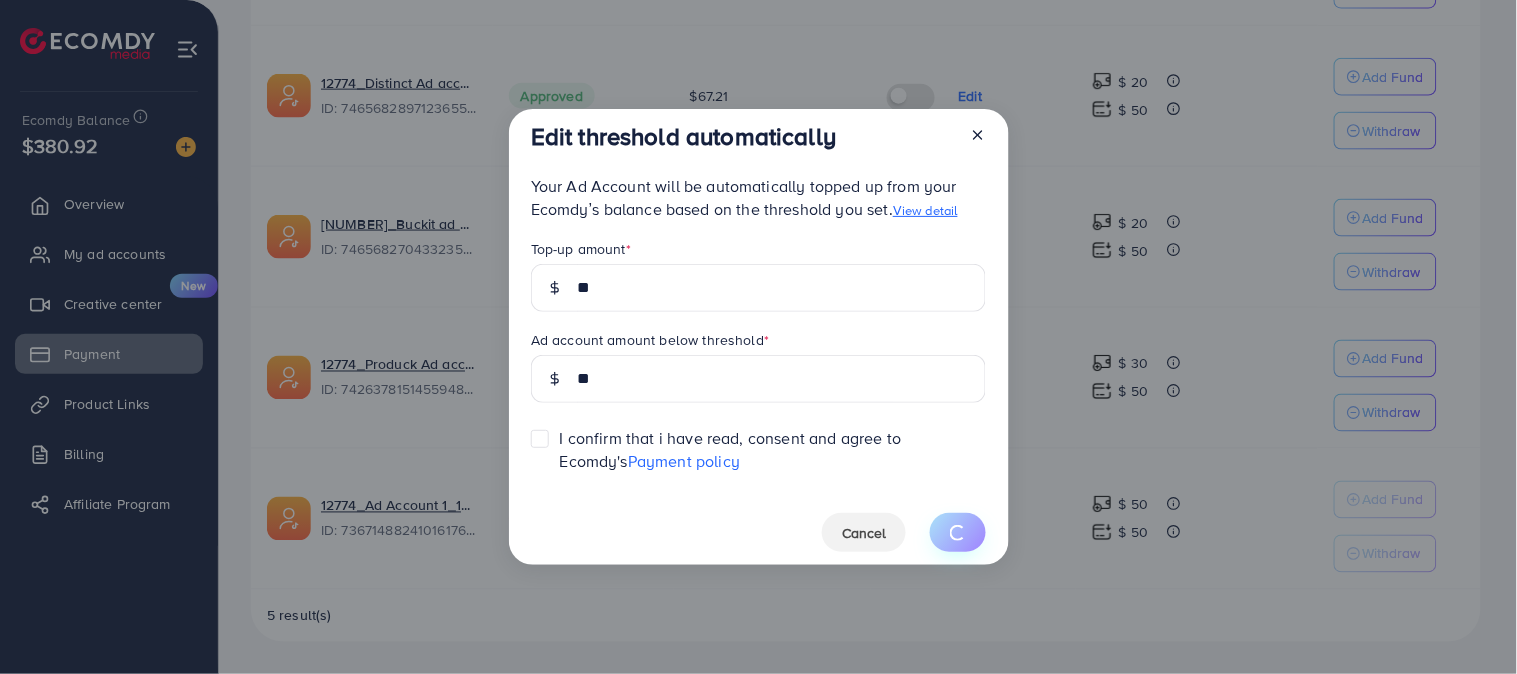 type on "**" 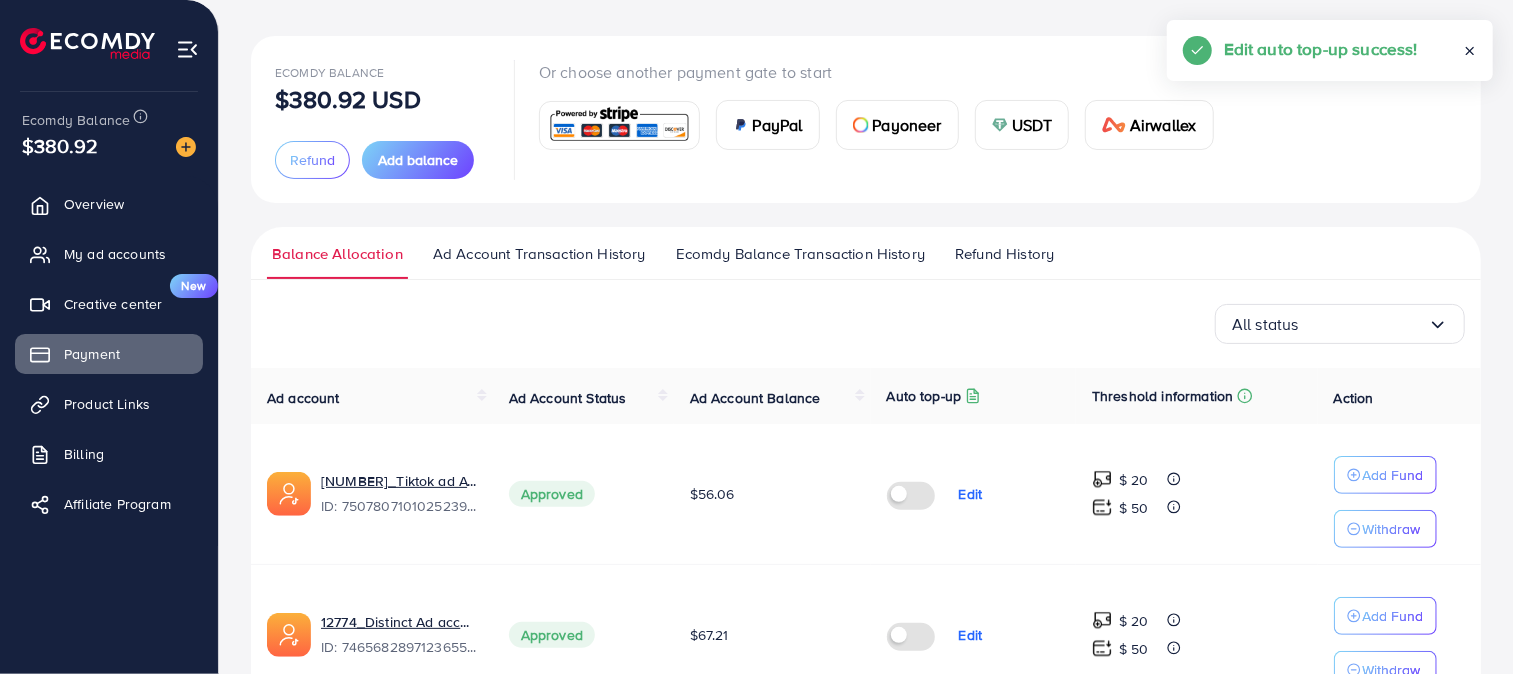 scroll, scrollTop: 0, scrollLeft: 0, axis: both 